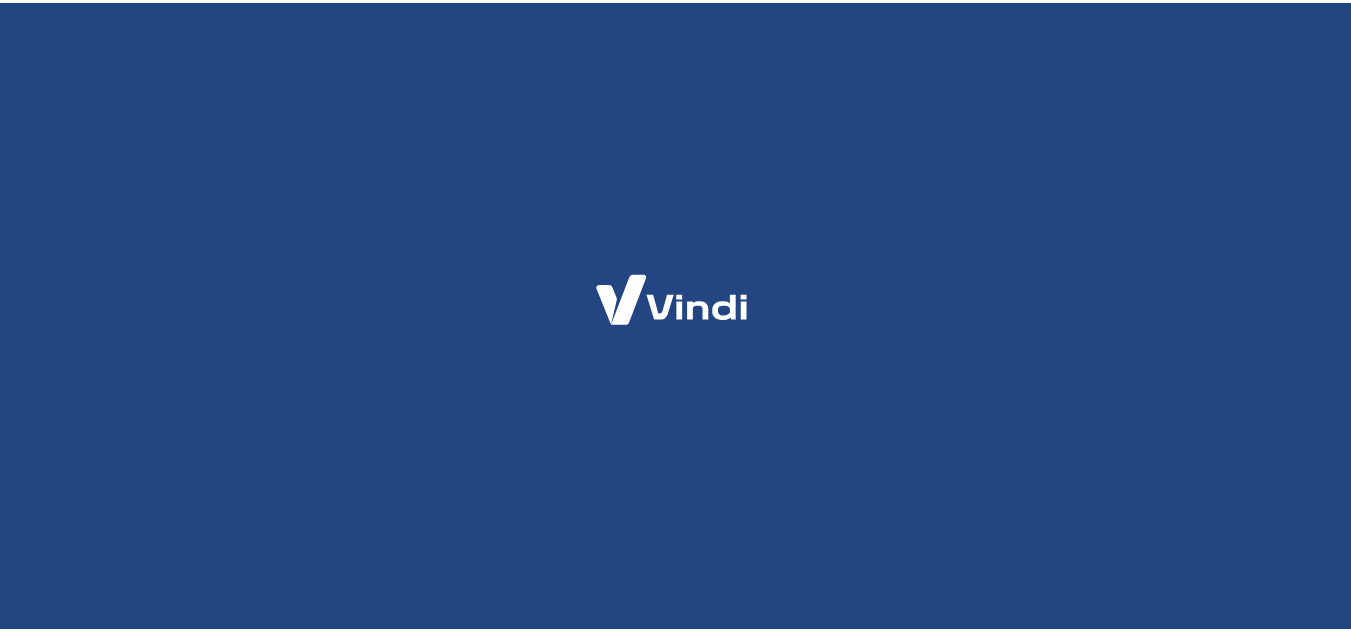 scroll, scrollTop: 0, scrollLeft: 0, axis: both 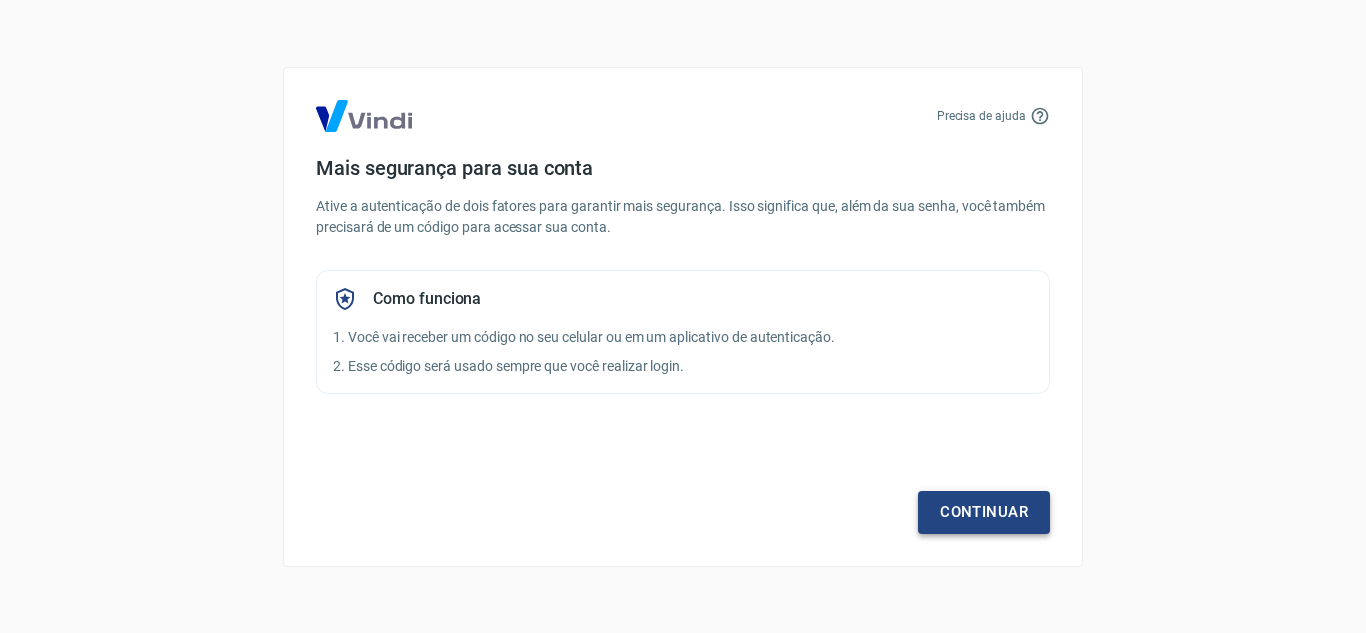 click on "Continuar" at bounding box center [984, 512] 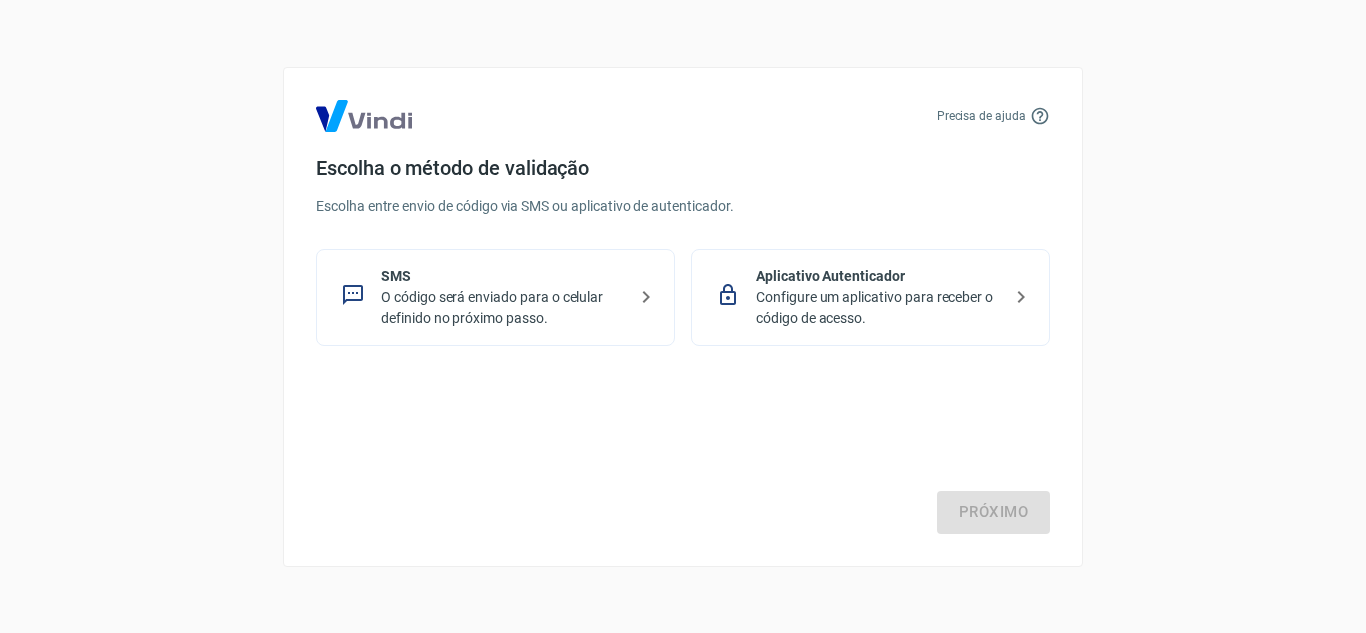 click on "O código será enviado para o celular definido no próximo passo." at bounding box center [503, 308] 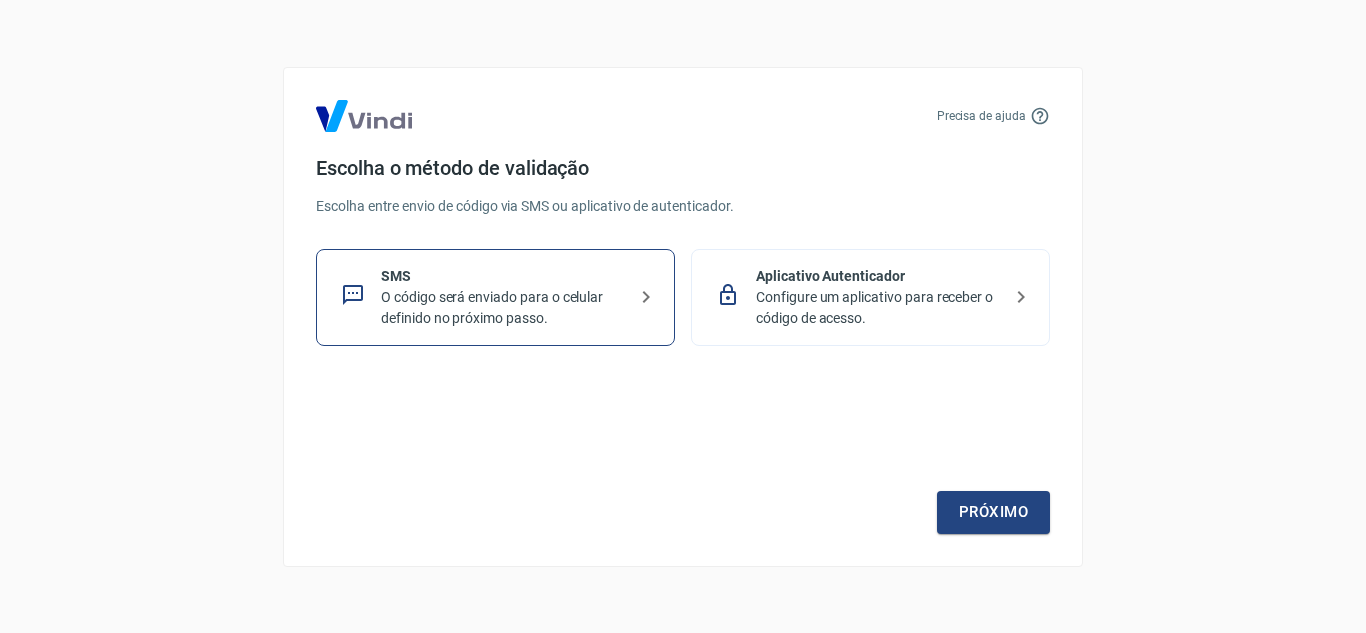 click on "Precisa de ajuda Escolha o método de validação Escolha entre envio de código via SMS ou aplicativo de autenticador. SMS O código será enviado para o celular definido no próximo passo. Aplicativo Autenticador Configure um aplicativo para receber o código de acesso. Próximo" at bounding box center (683, 317) 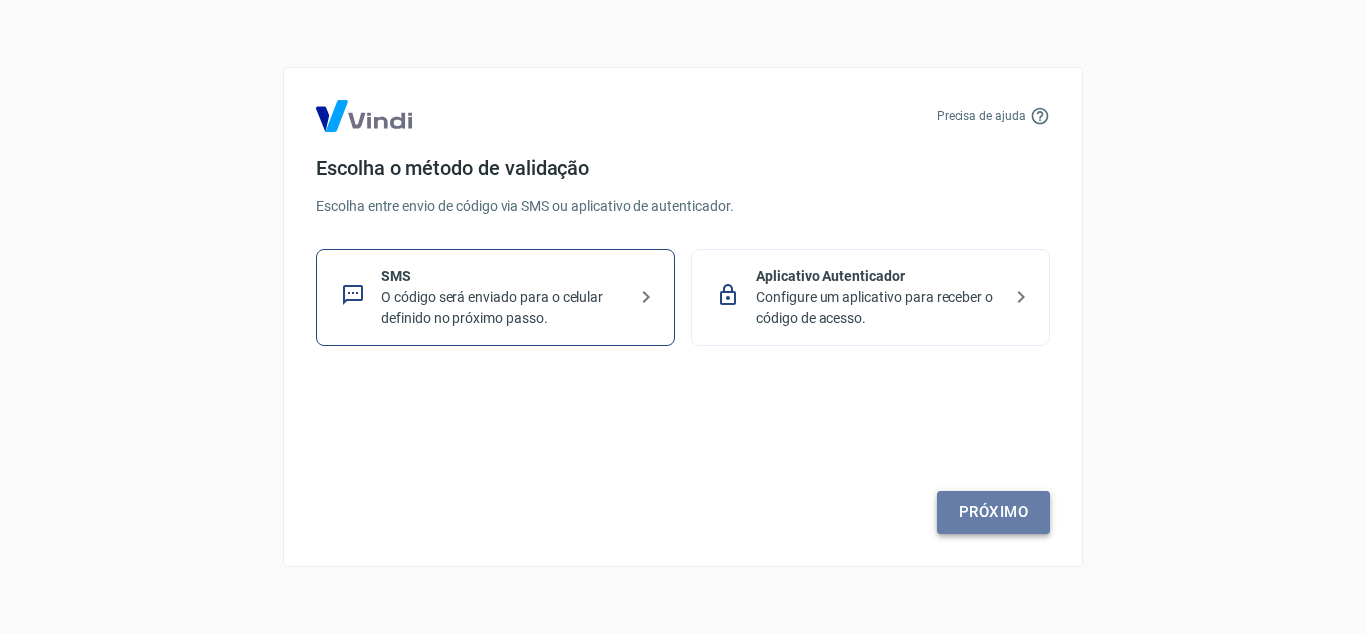 click on "Próximo" at bounding box center (993, 512) 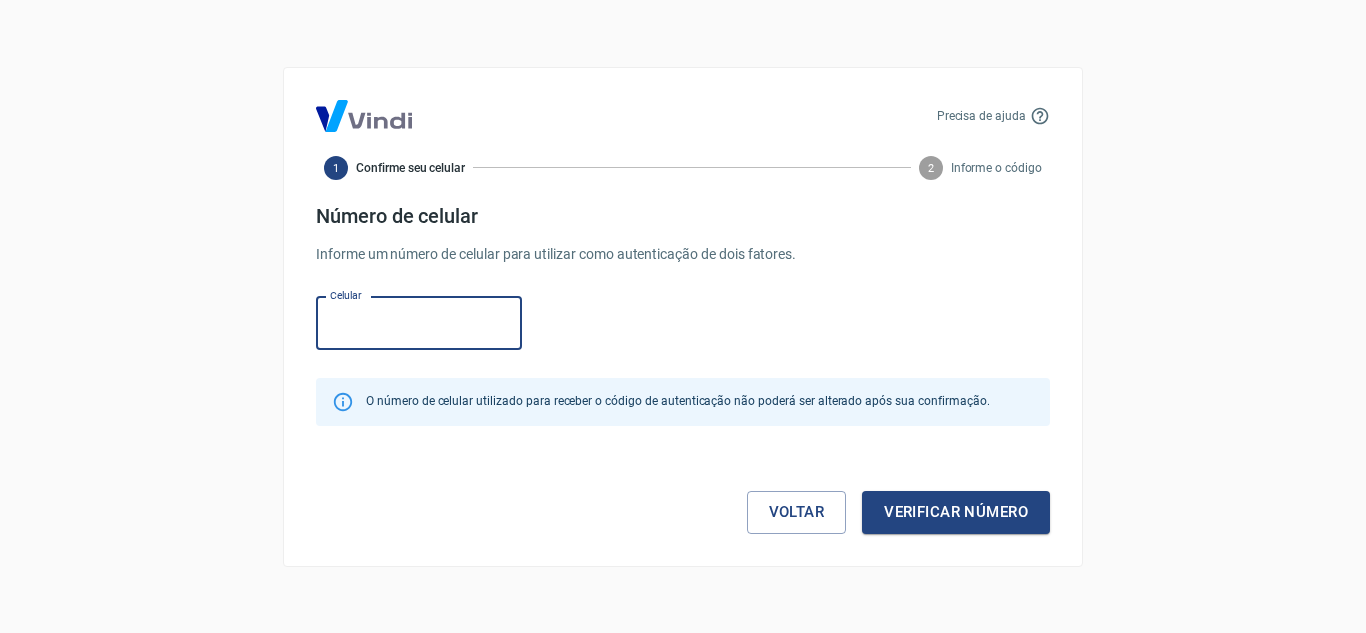 click on "Celular" at bounding box center (419, 323) 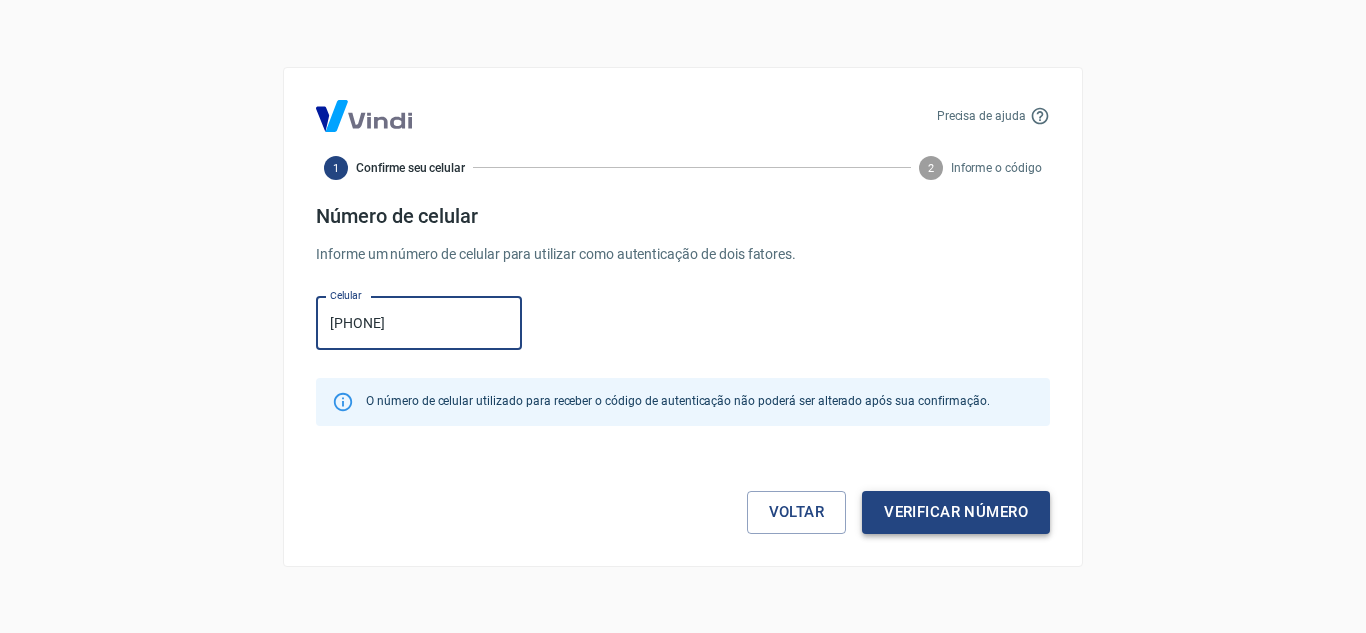 click on "Verificar número" at bounding box center [956, 512] 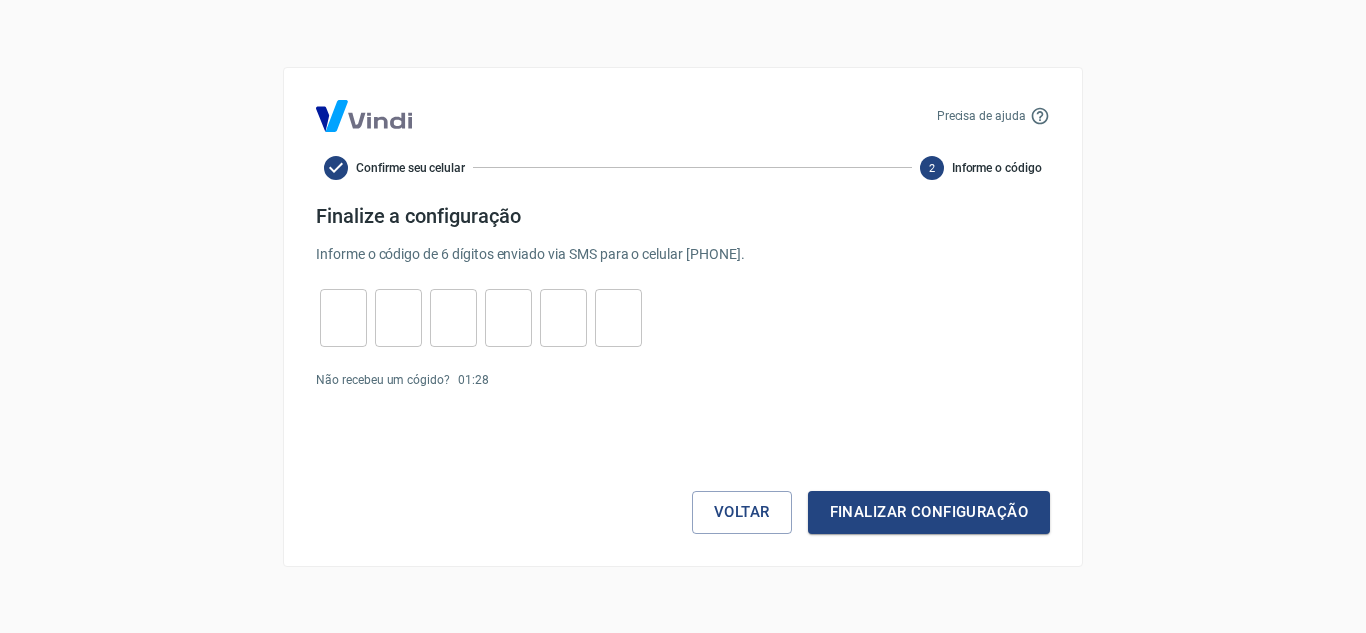 click at bounding box center (343, 317) 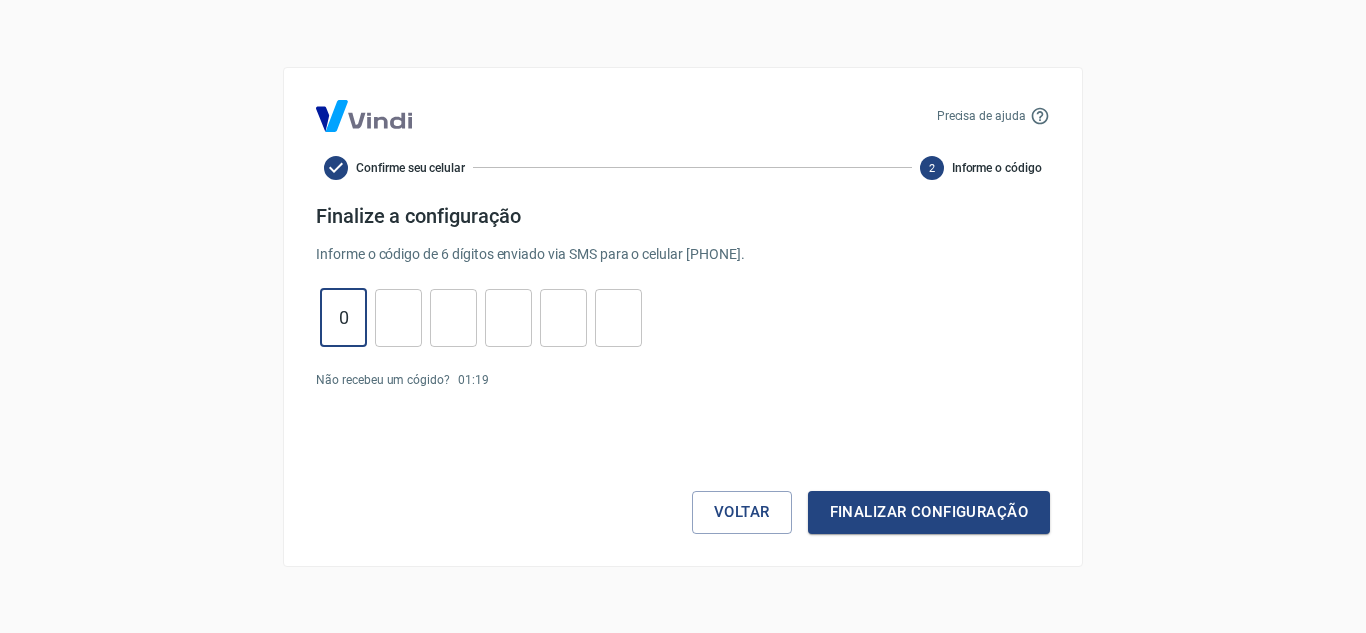 type on "0" 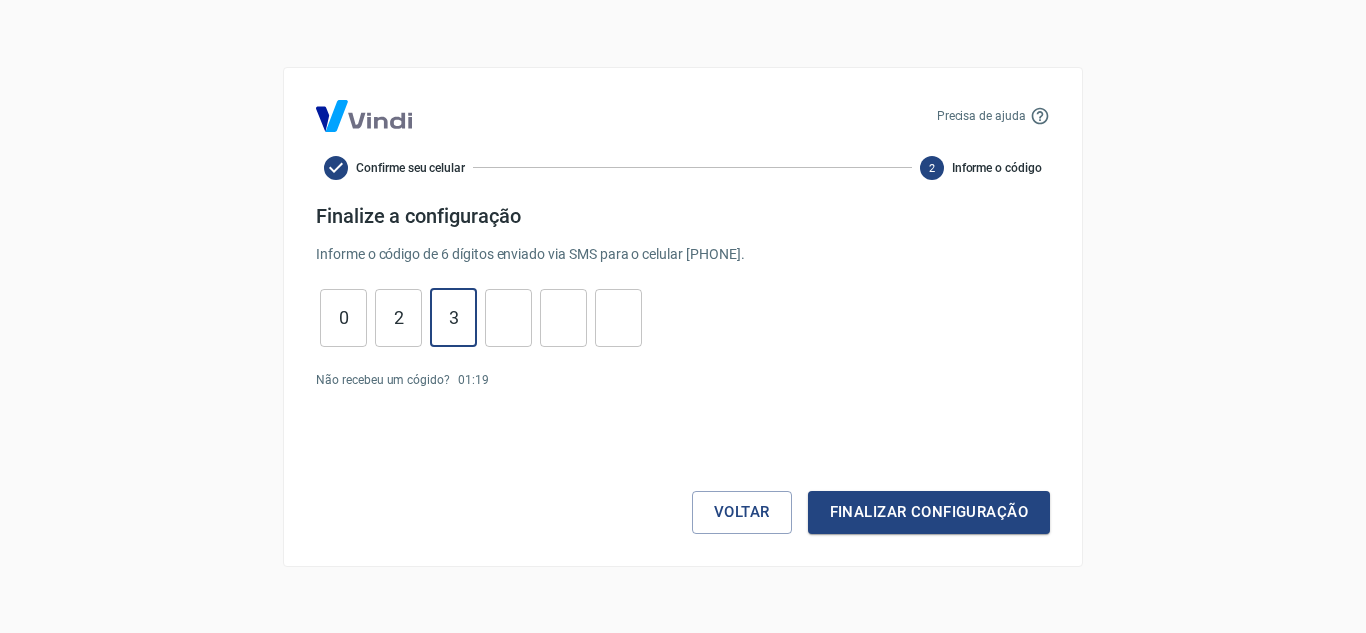 type on "3" 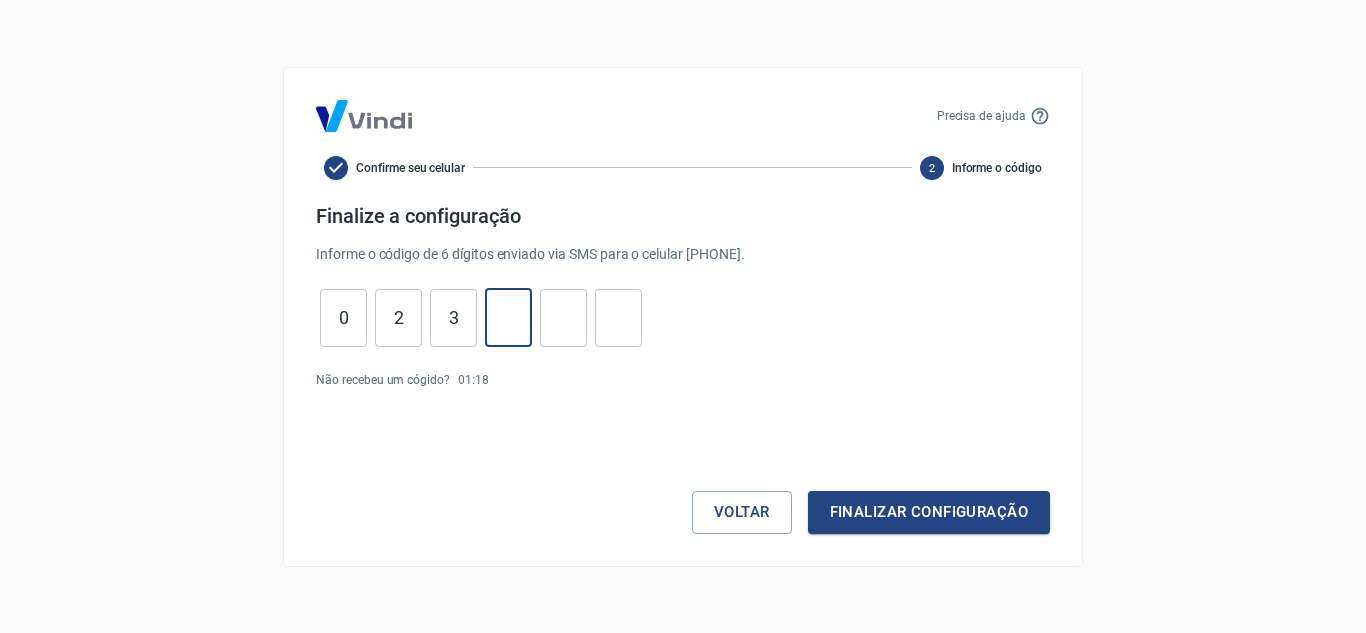 type on "3" 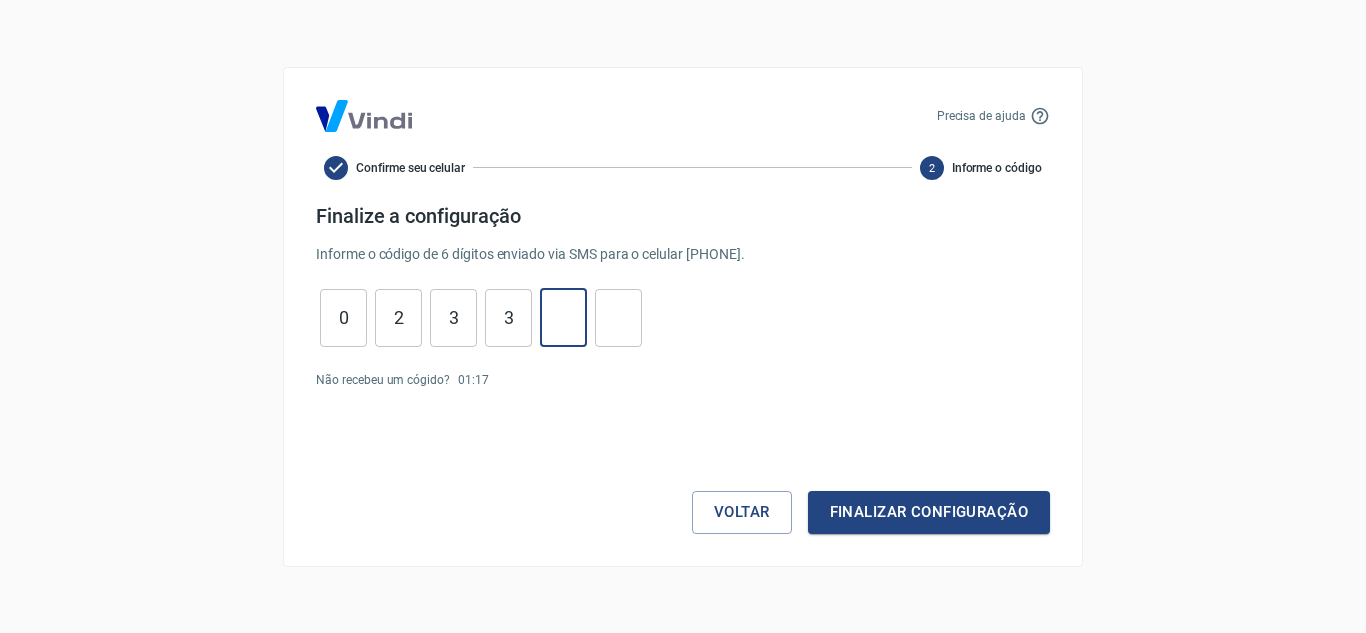 type on "5" 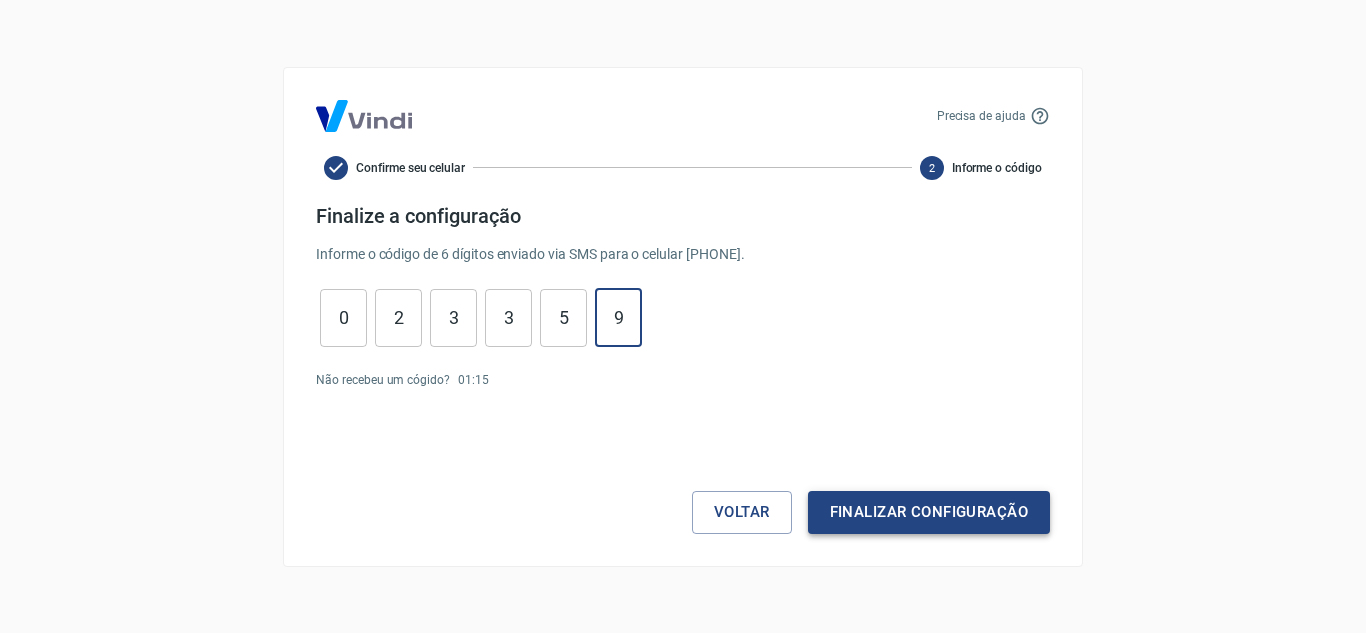 type on "9" 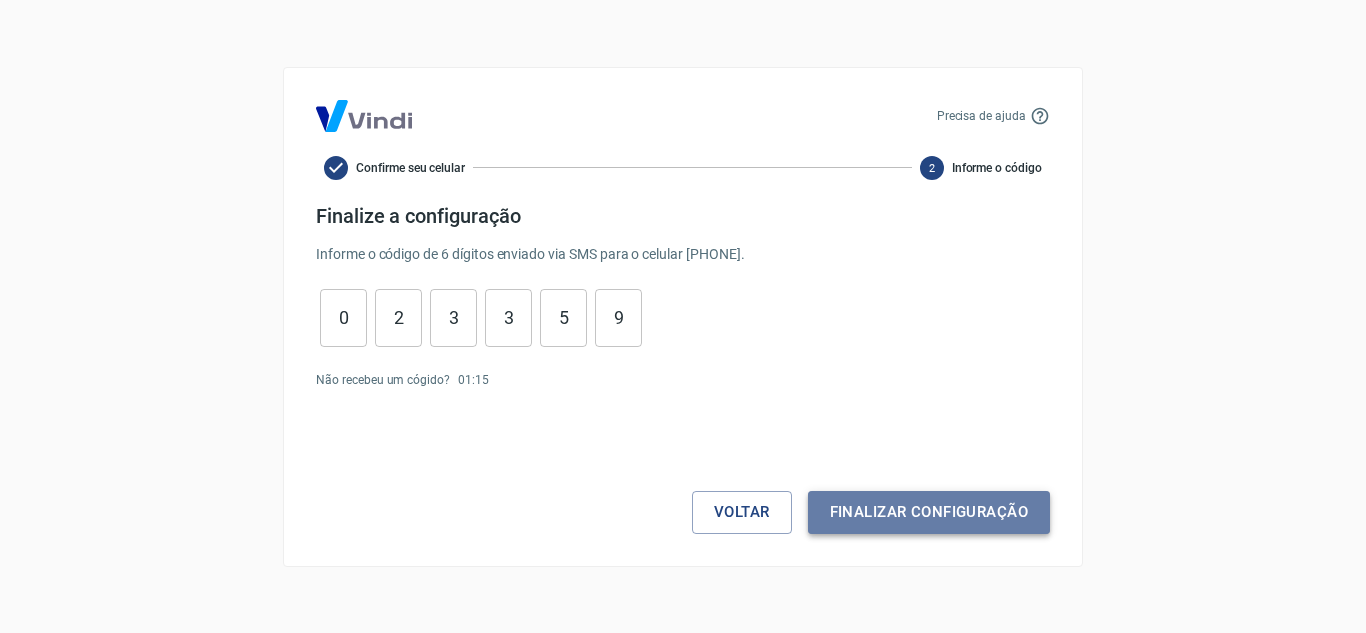 click on "Finalizar configuração" at bounding box center (929, 512) 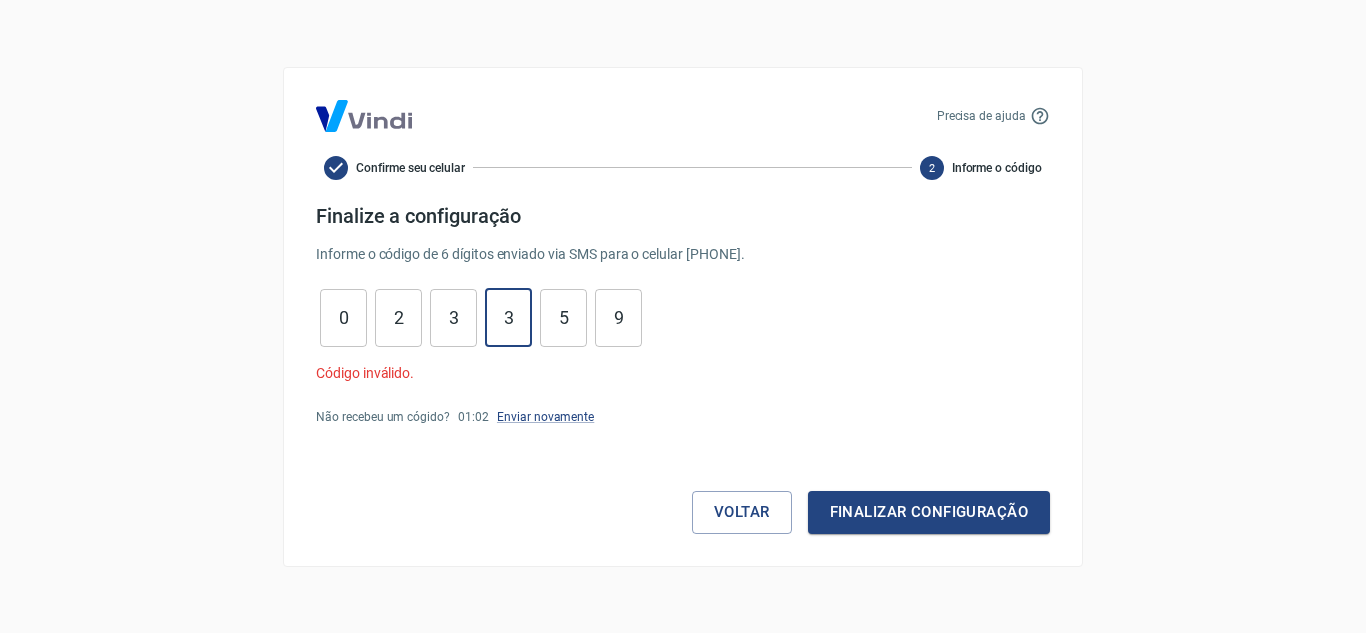 click on "3" at bounding box center [508, 317] 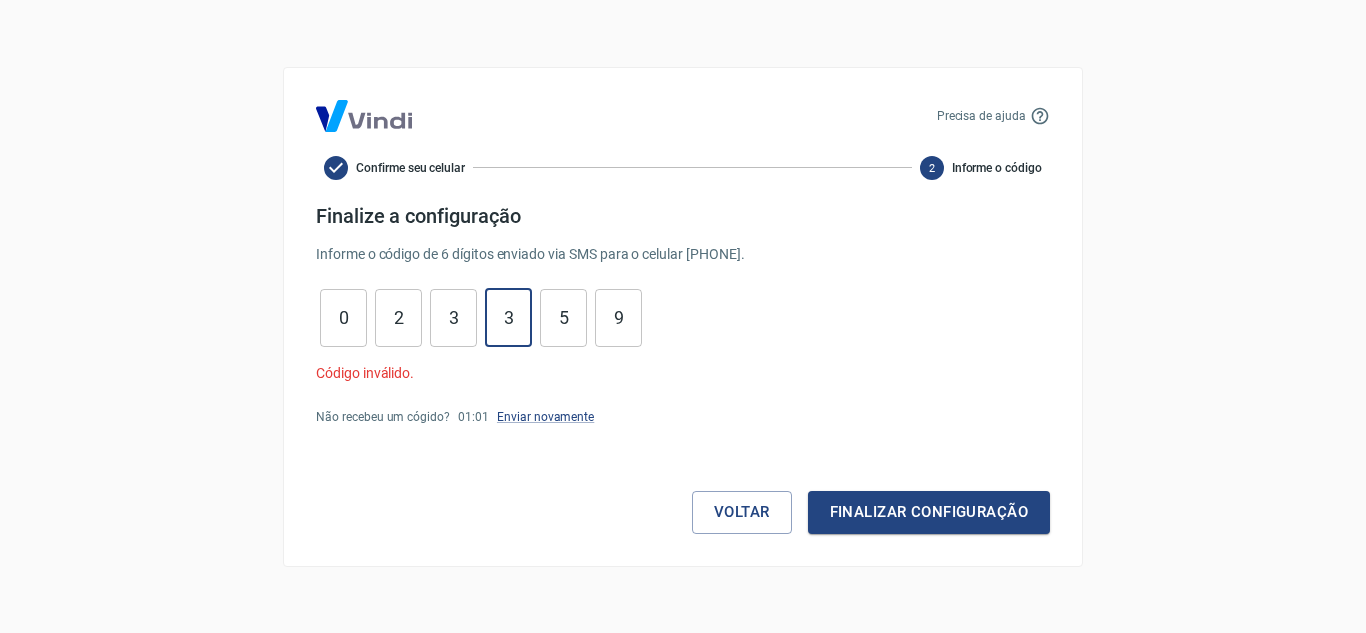 type on "3" 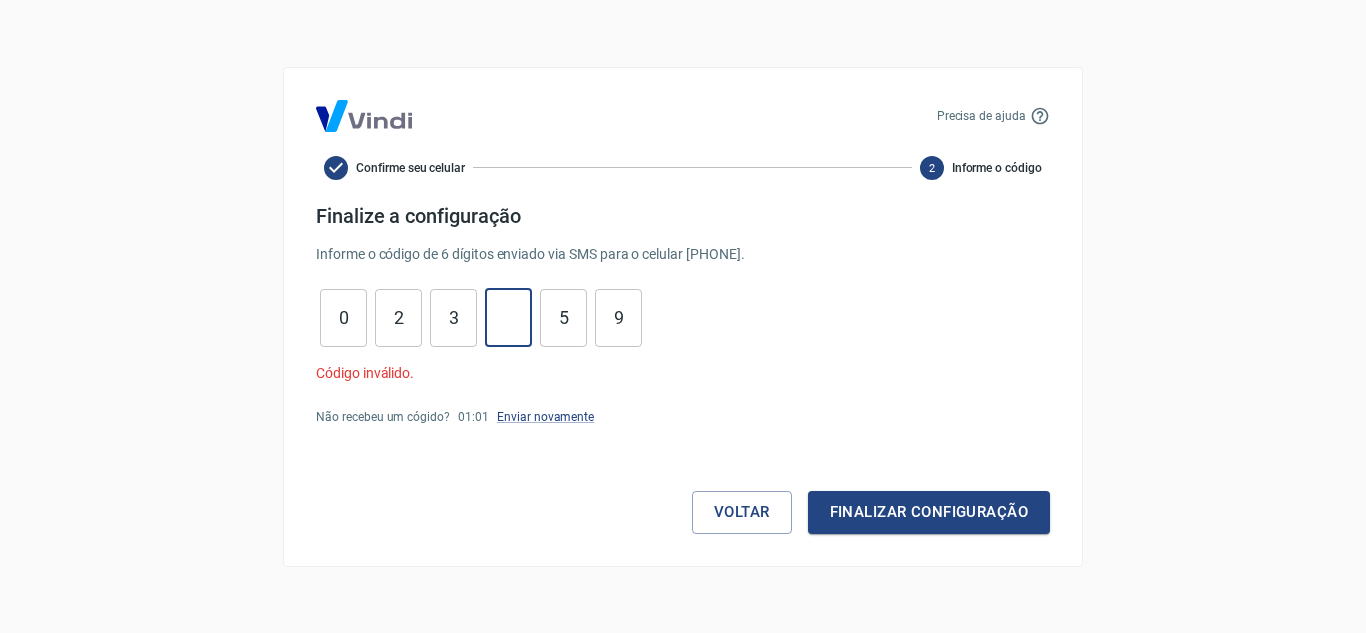 type on "9" 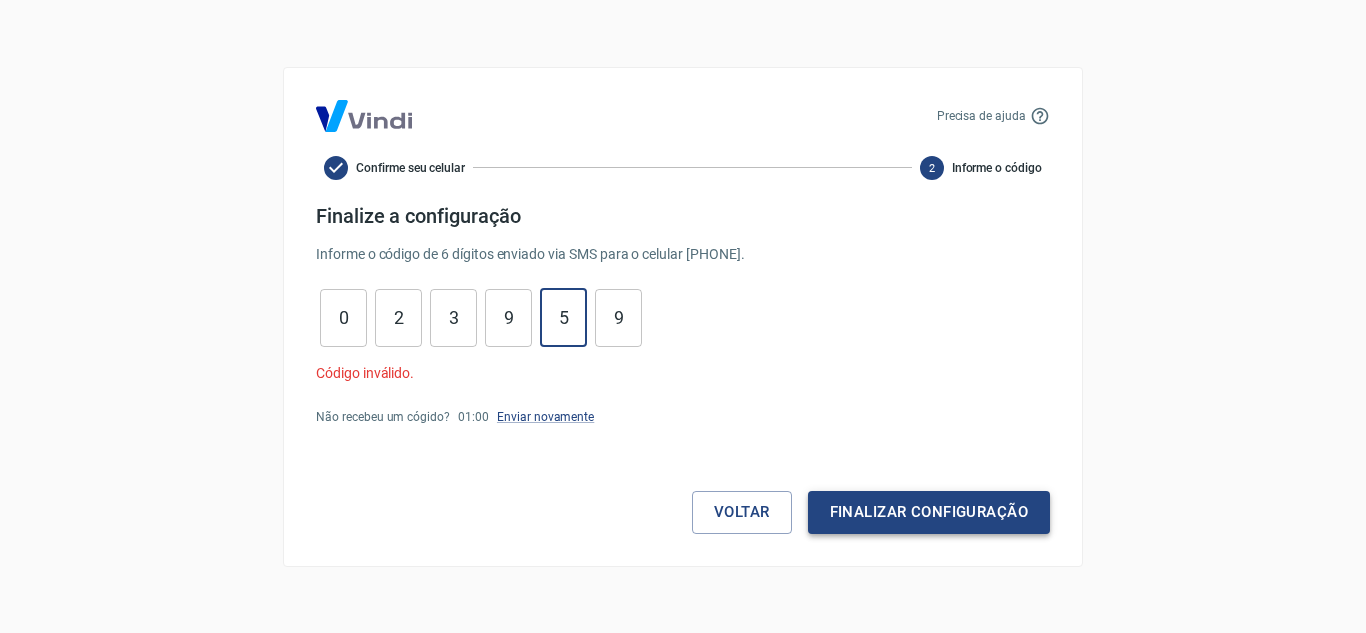 click on "Finalizar configuração" at bounding box center (929, 512) 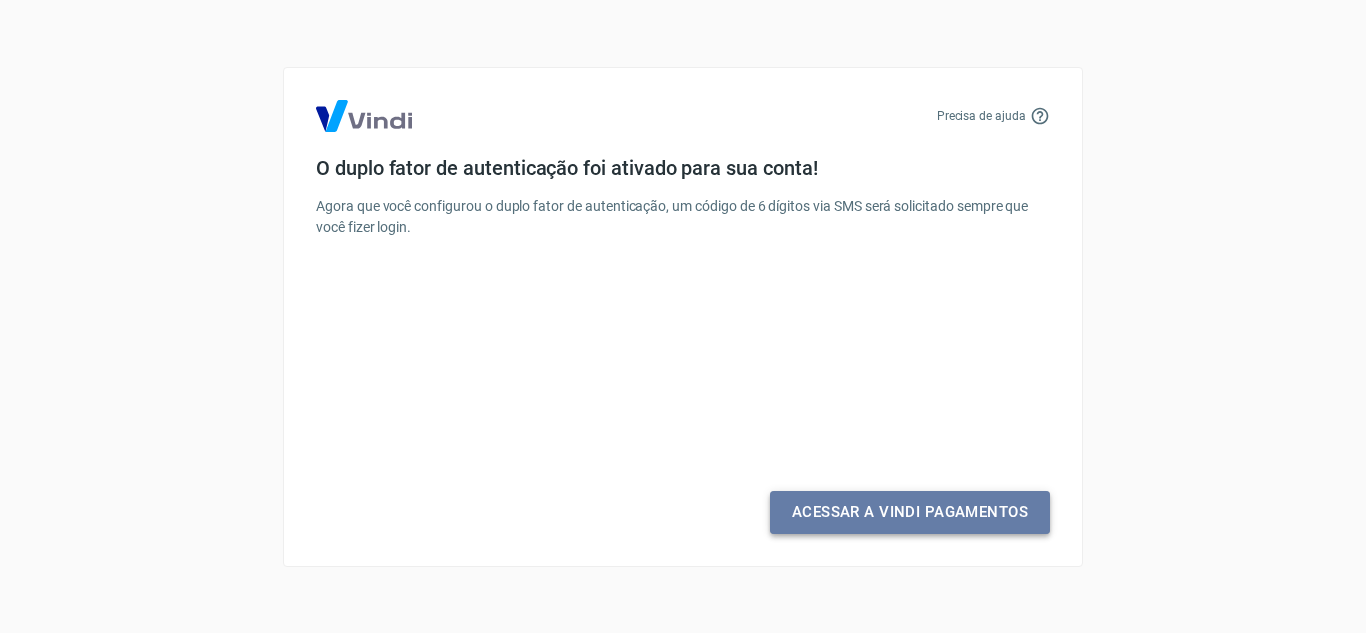 click on "Acessar a Vindi Pagamentos" at bounding box center [910, 512] 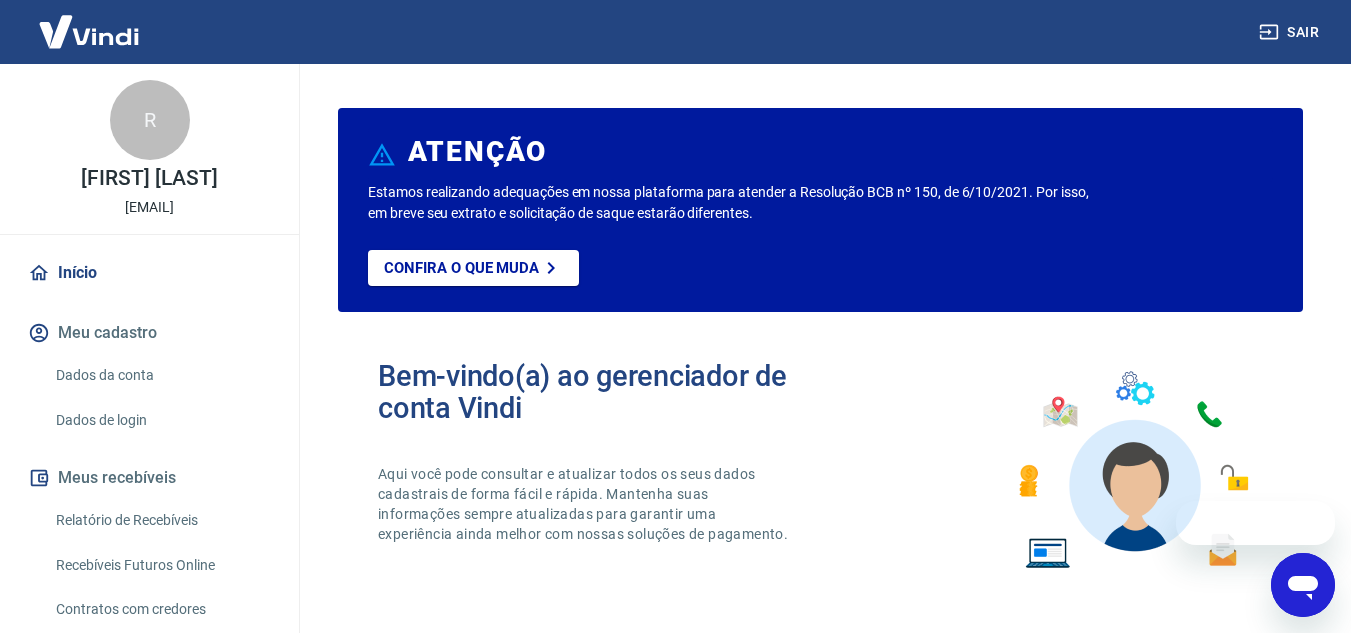 scroll, scrollTop: 0, scrollLeft: 0, axis: both 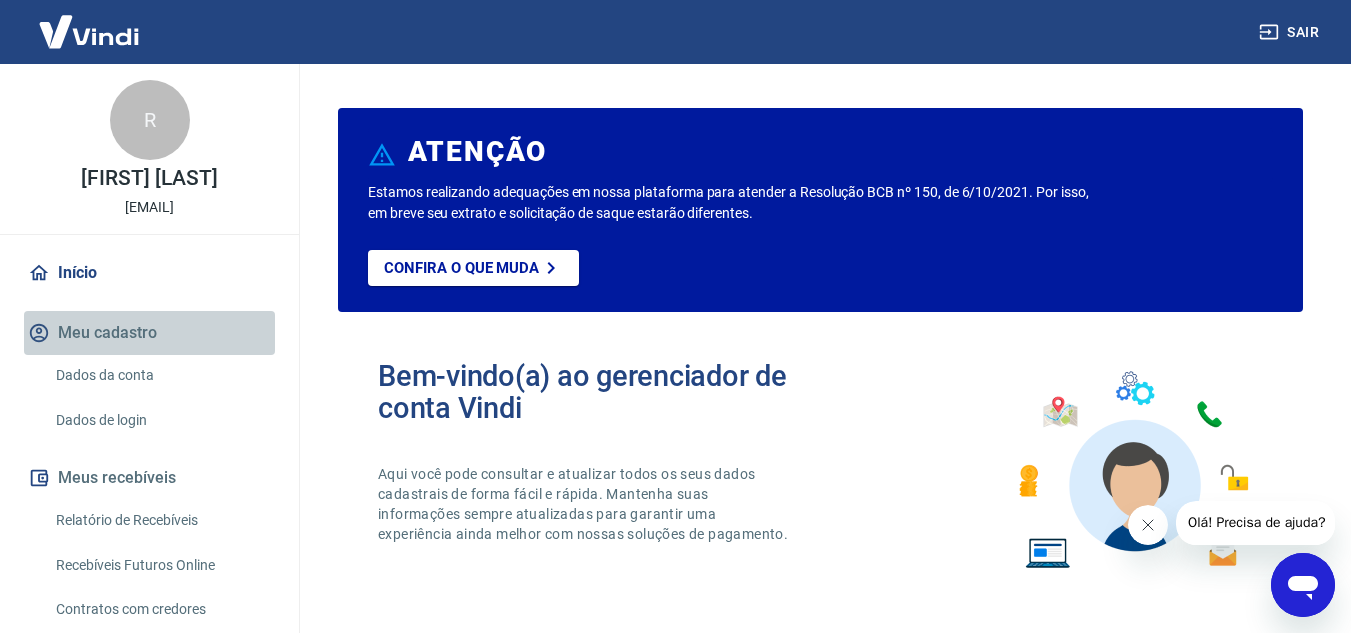 click on "Meu cadastro" at bounding box center [149, 333] 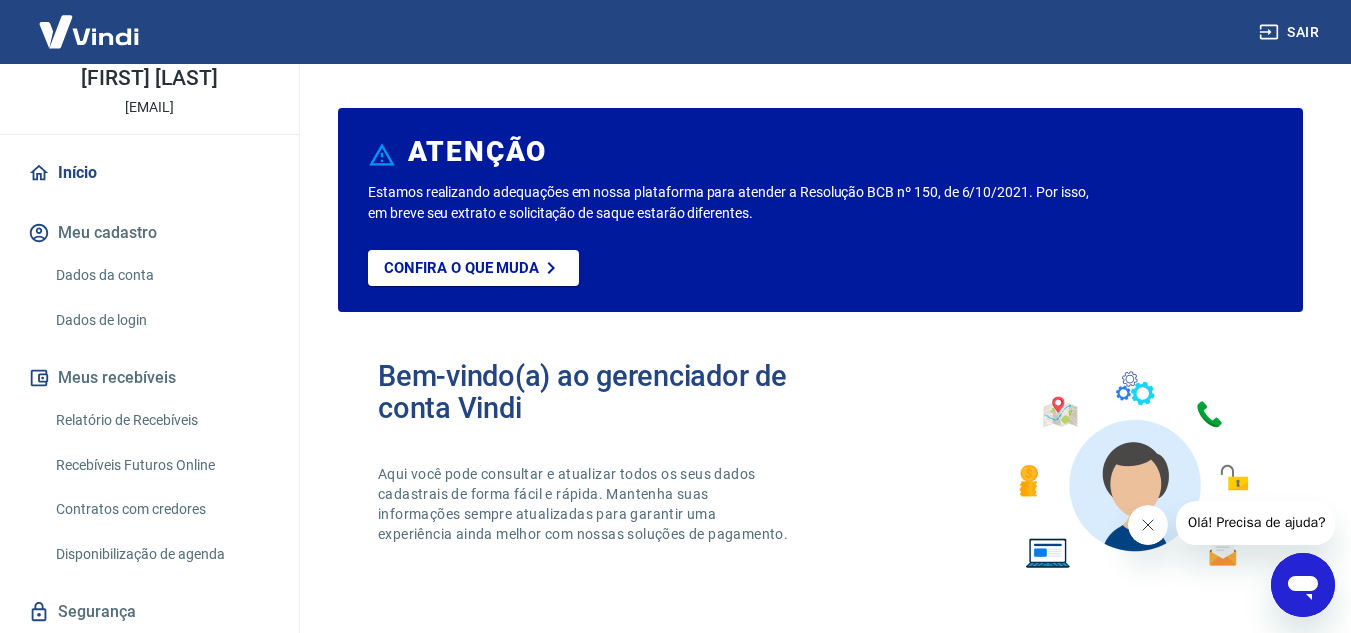 scroll, scrollTop: 161, scrollLeft: 0, axis: vertical 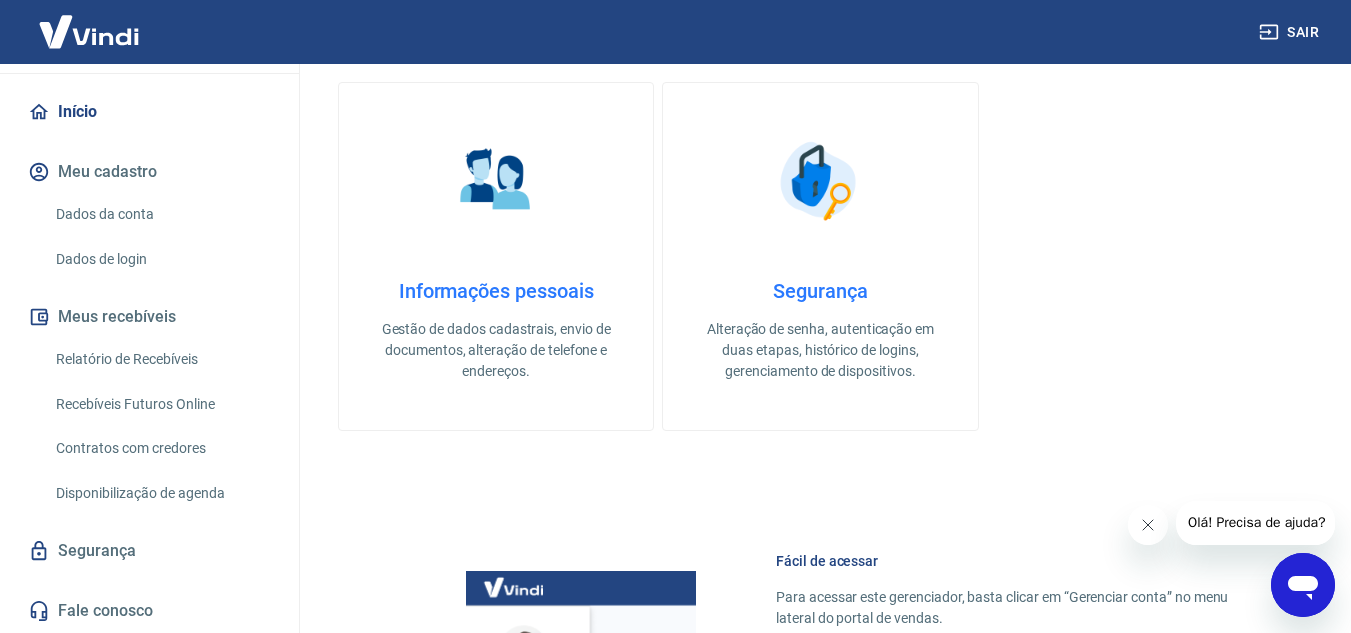 click on "Olá! Precisa de ajuda?" at bounding box center [1256, 522] 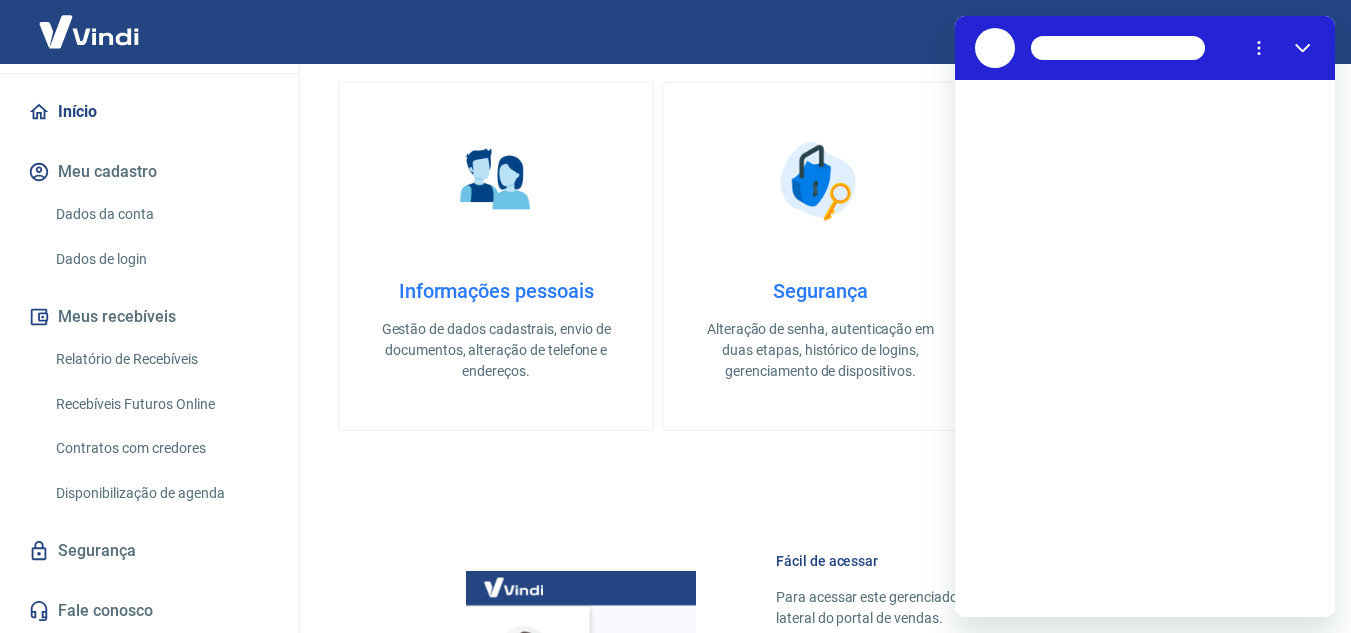 scroll, scrollTop: 0, scrollLeft: 0, axis: both 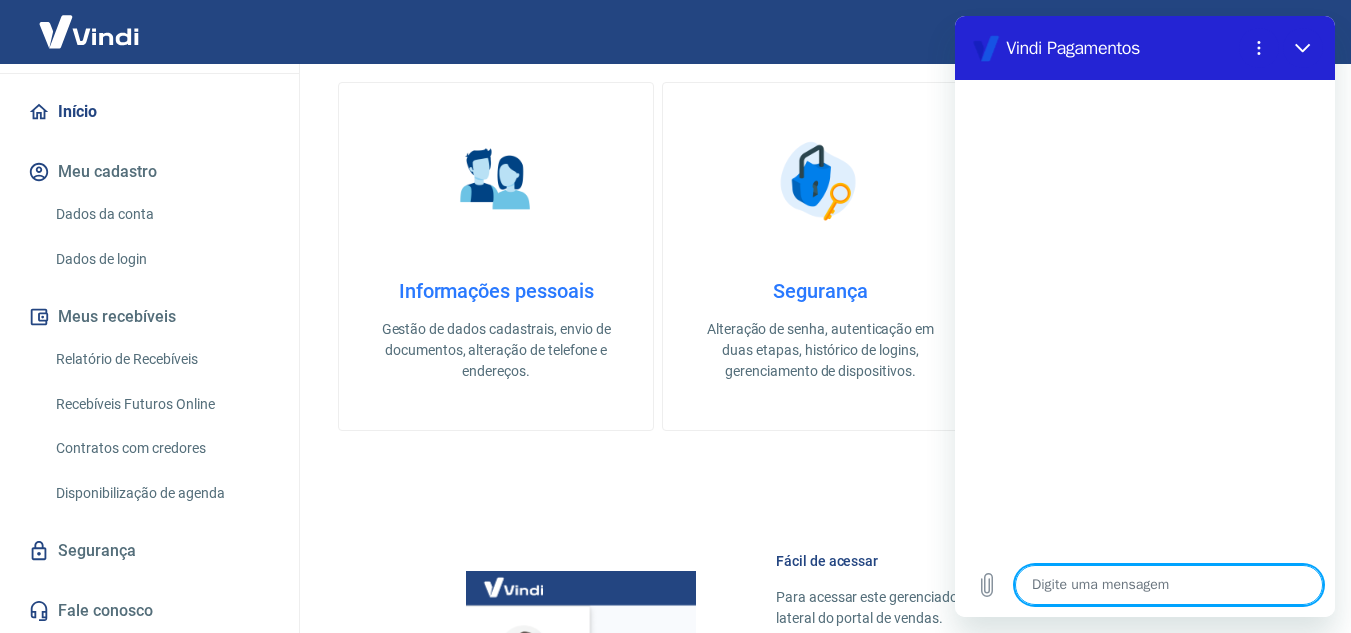 click at bounding box center (1169, 585) 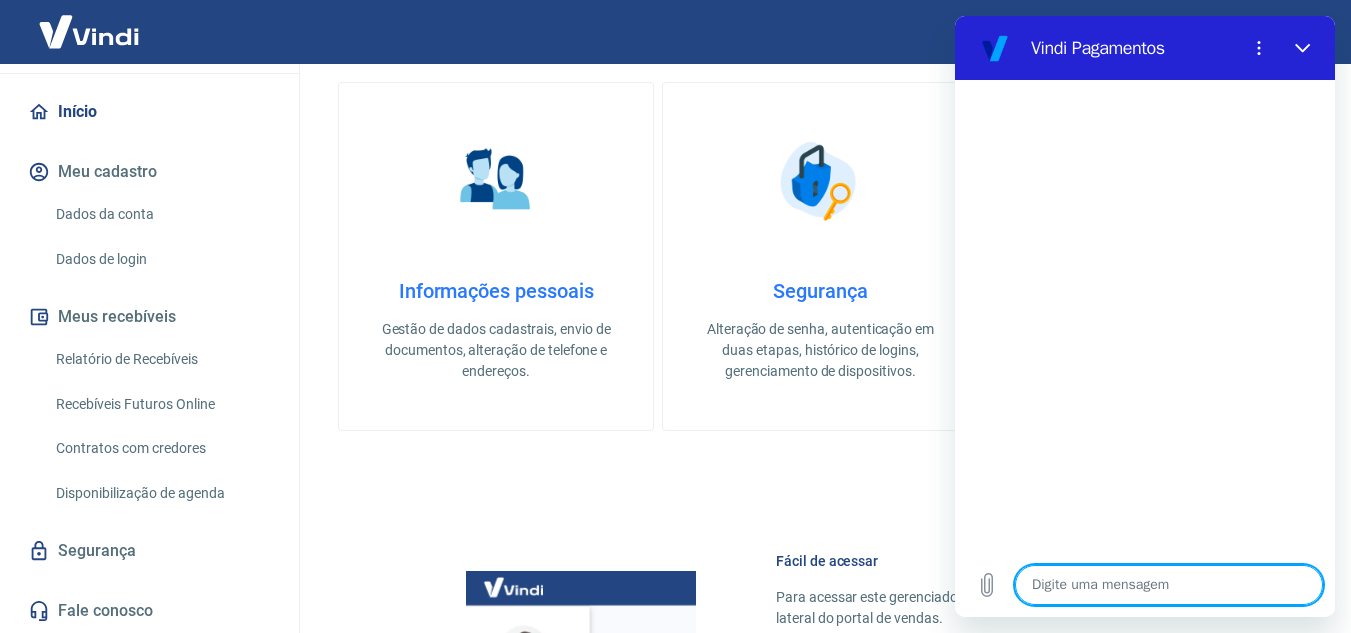 type on "r" 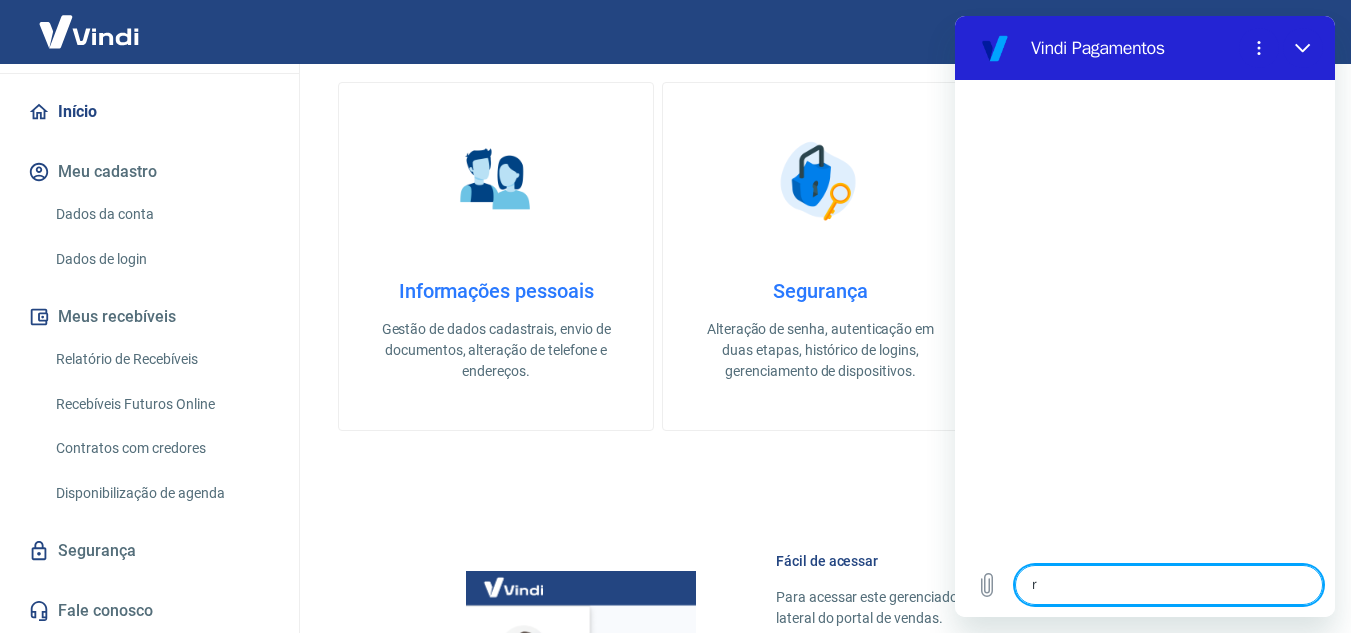 type on "re" 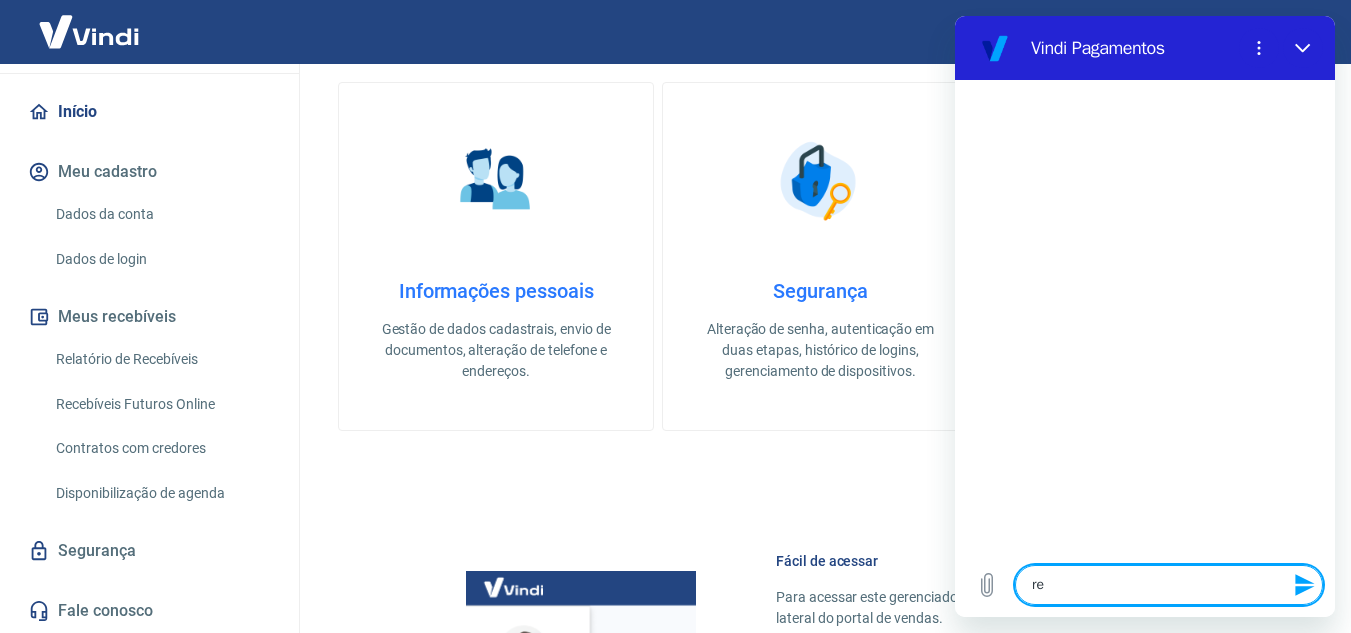 type on "rec" 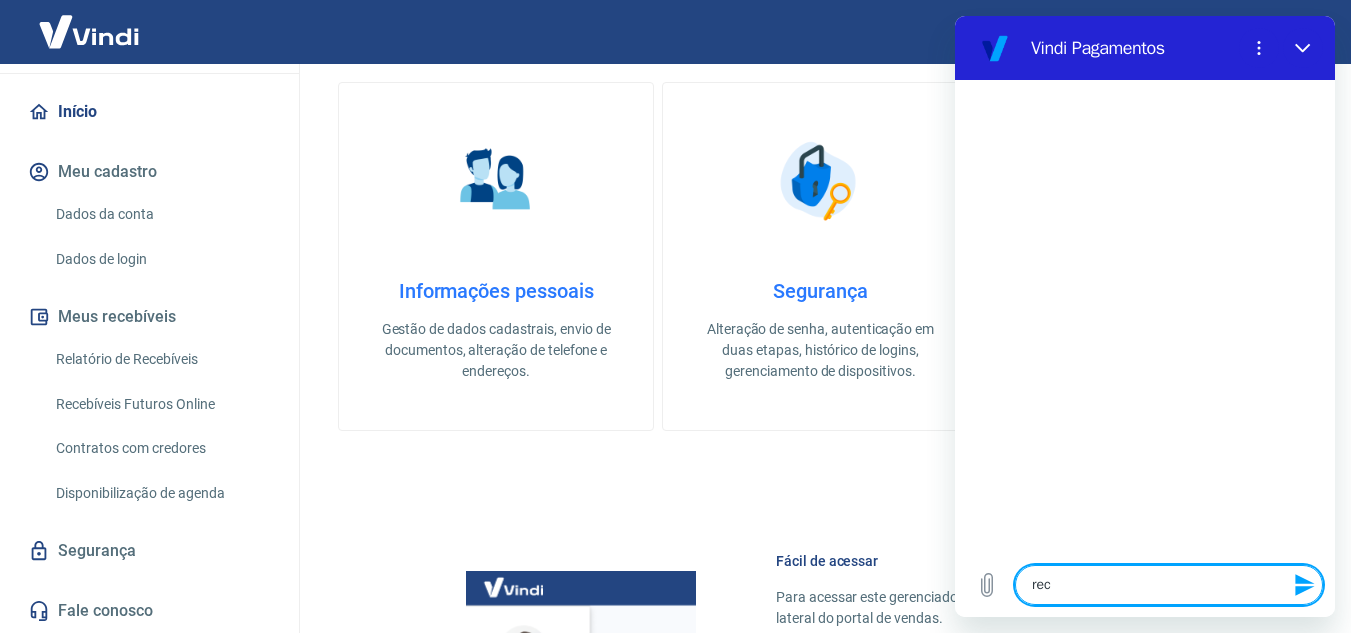type on "rece" 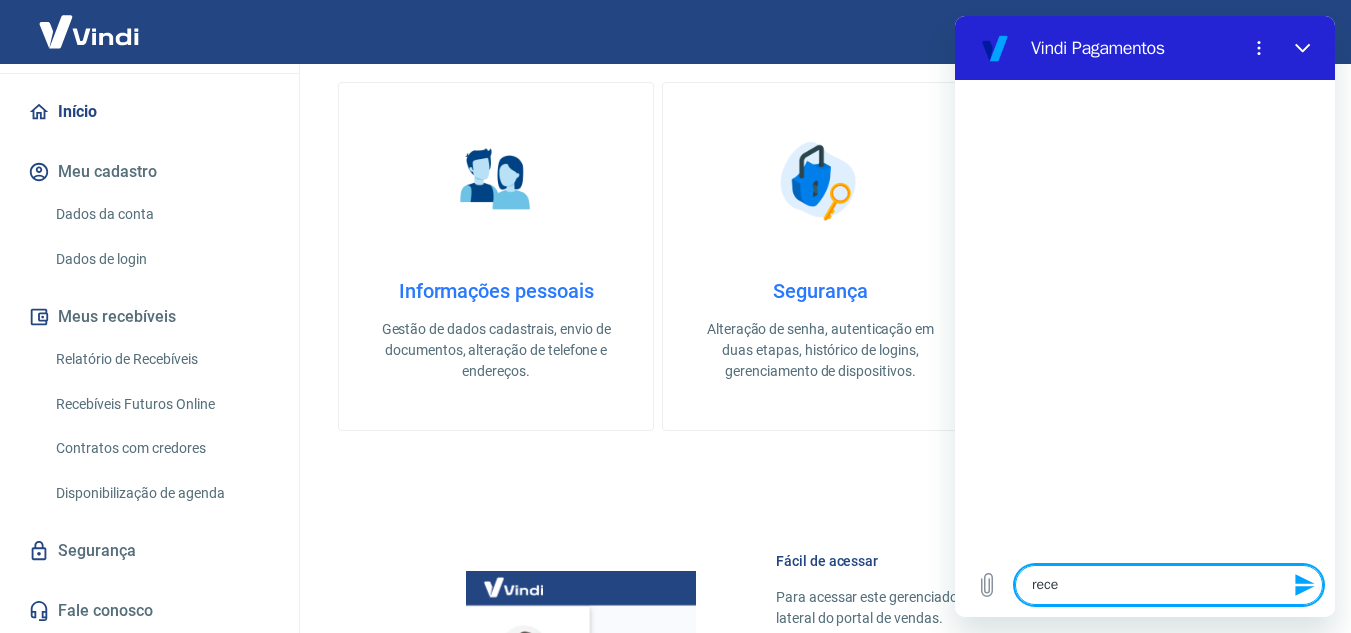 type on "receb" 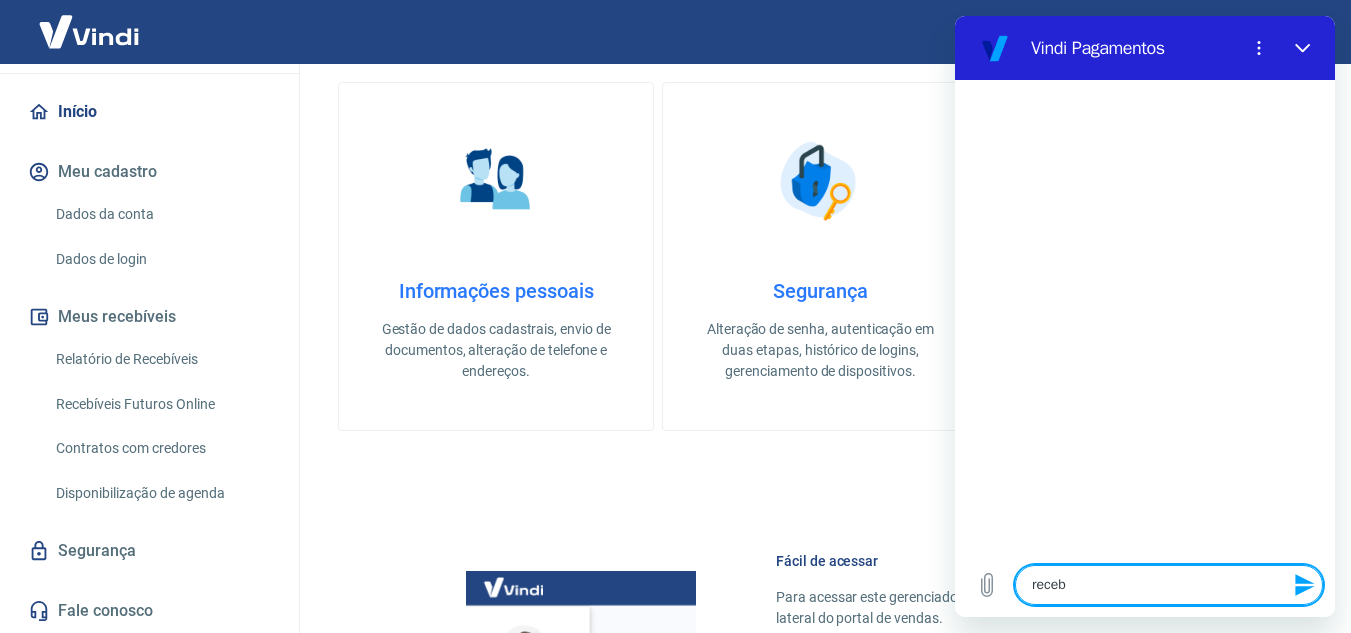 type on "recebi" 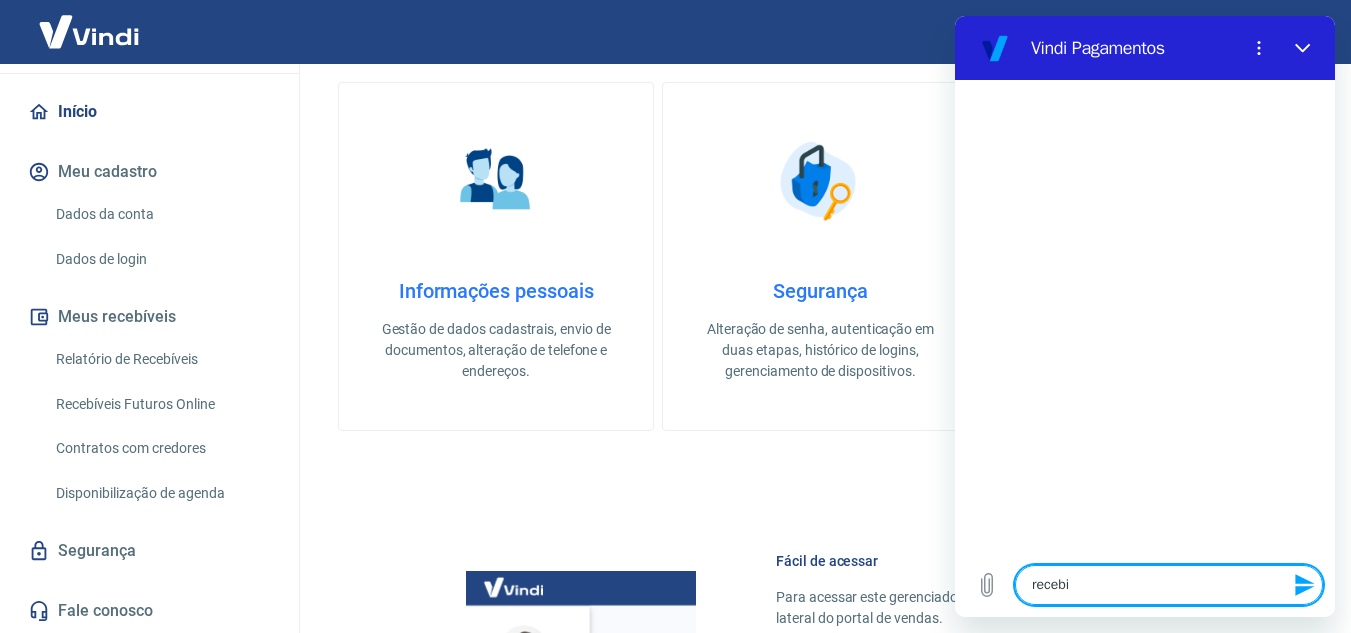 type on "recebi" 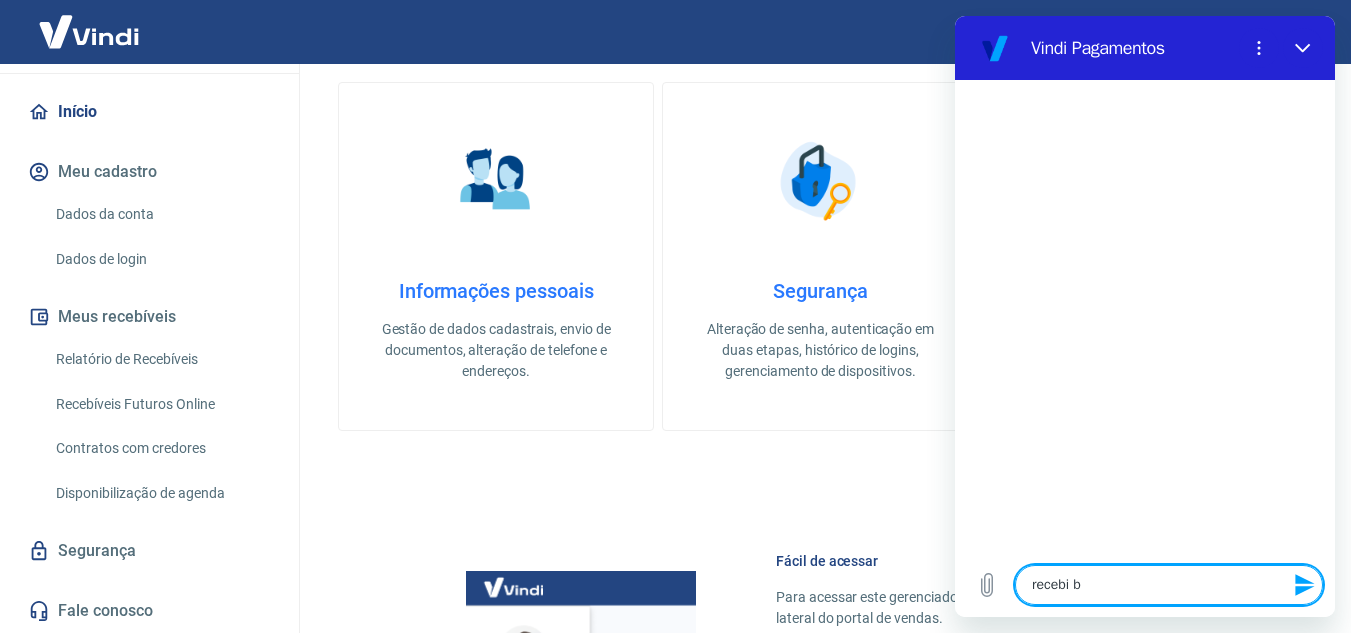 type on "recebi bo" 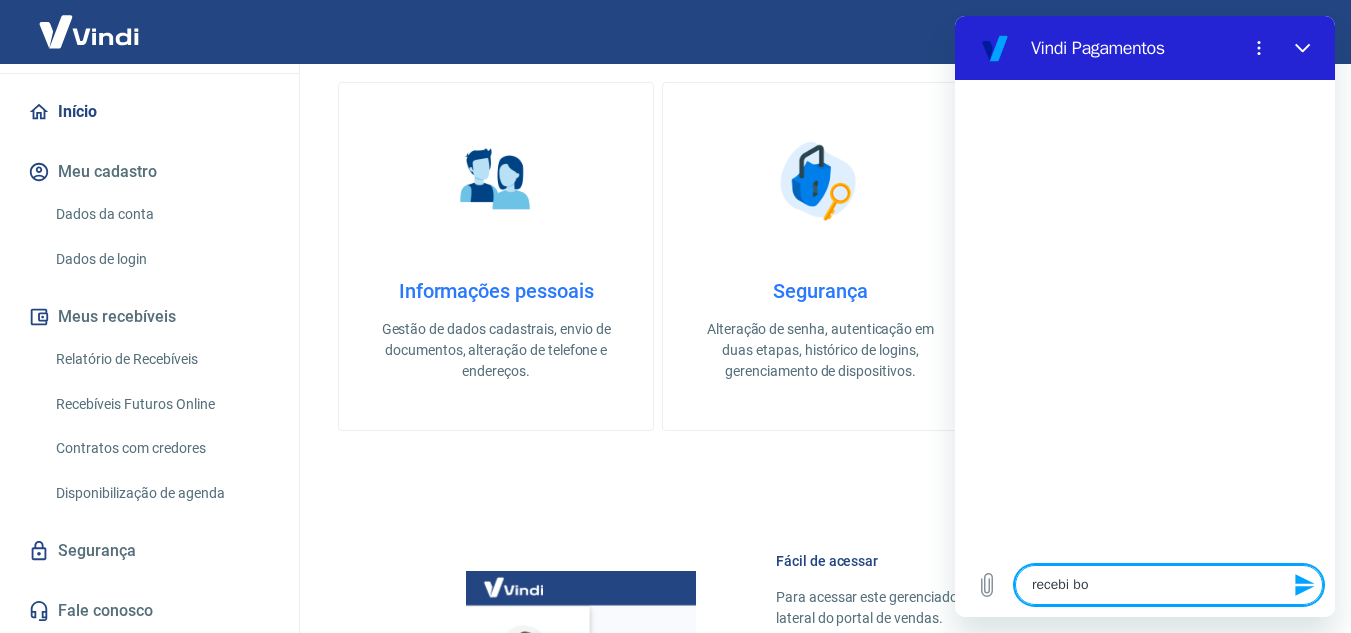 type on "recebi bol" 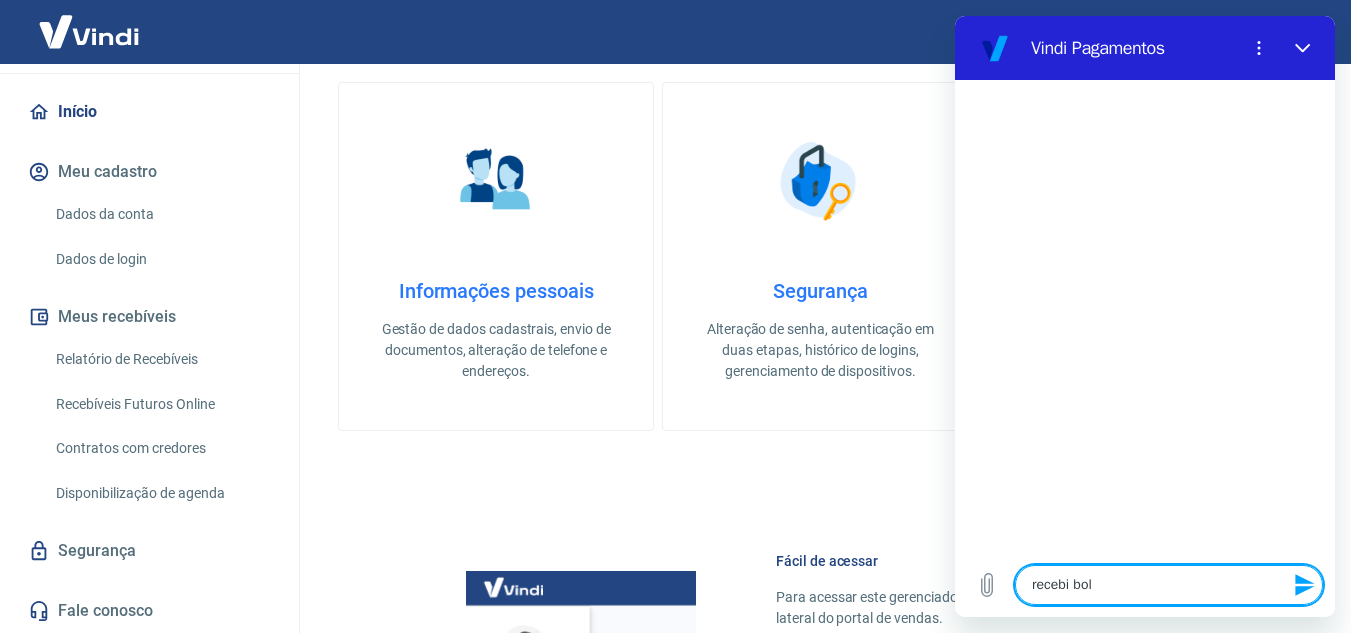 type on "recebi bole" 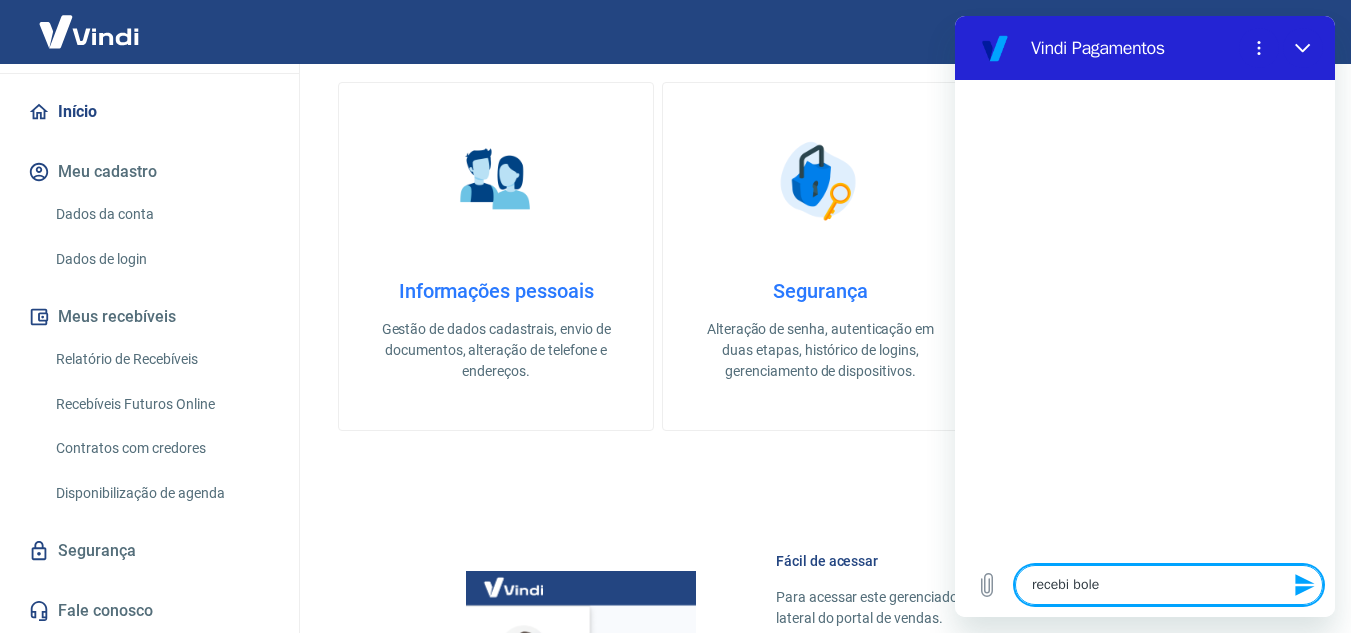 type on "recebi bolet" 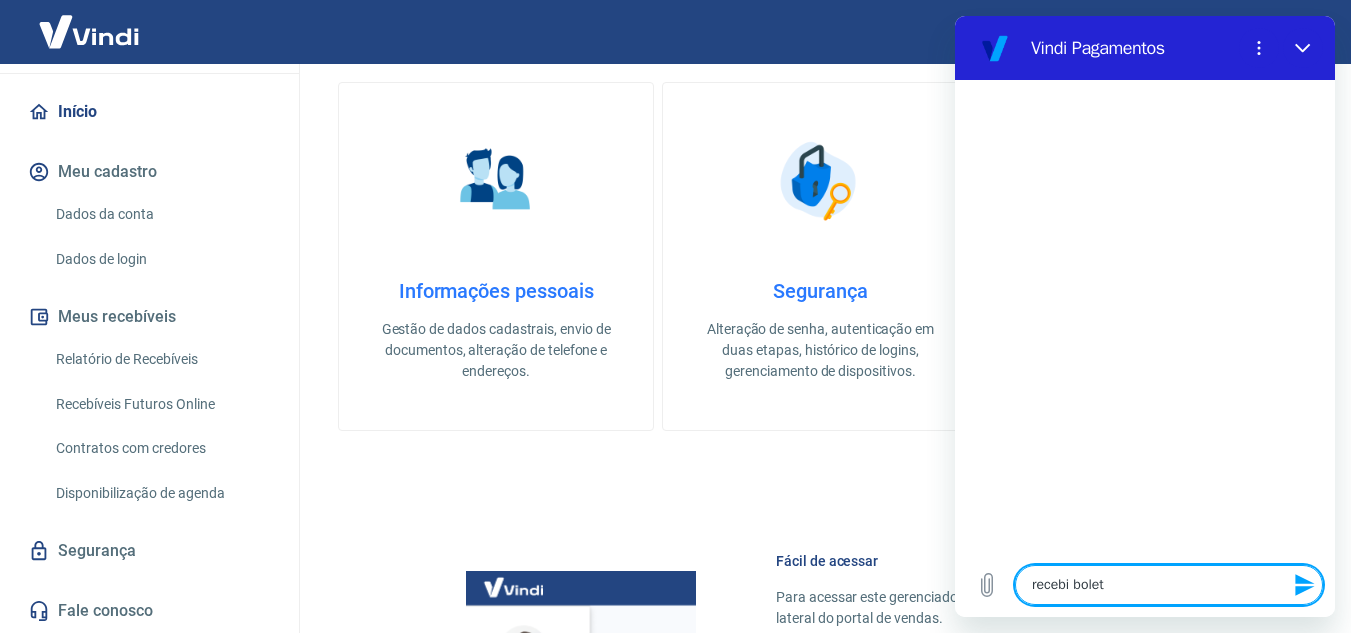 type on "recebi boleto" 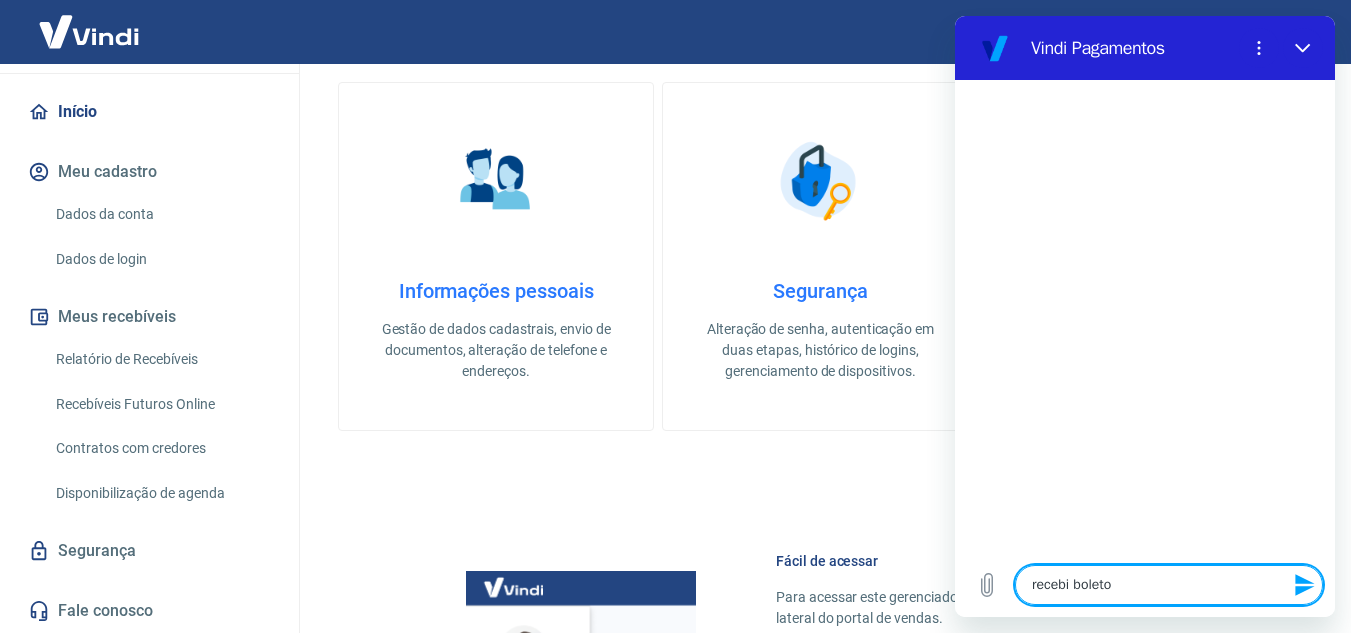 type on "recebi boletos" 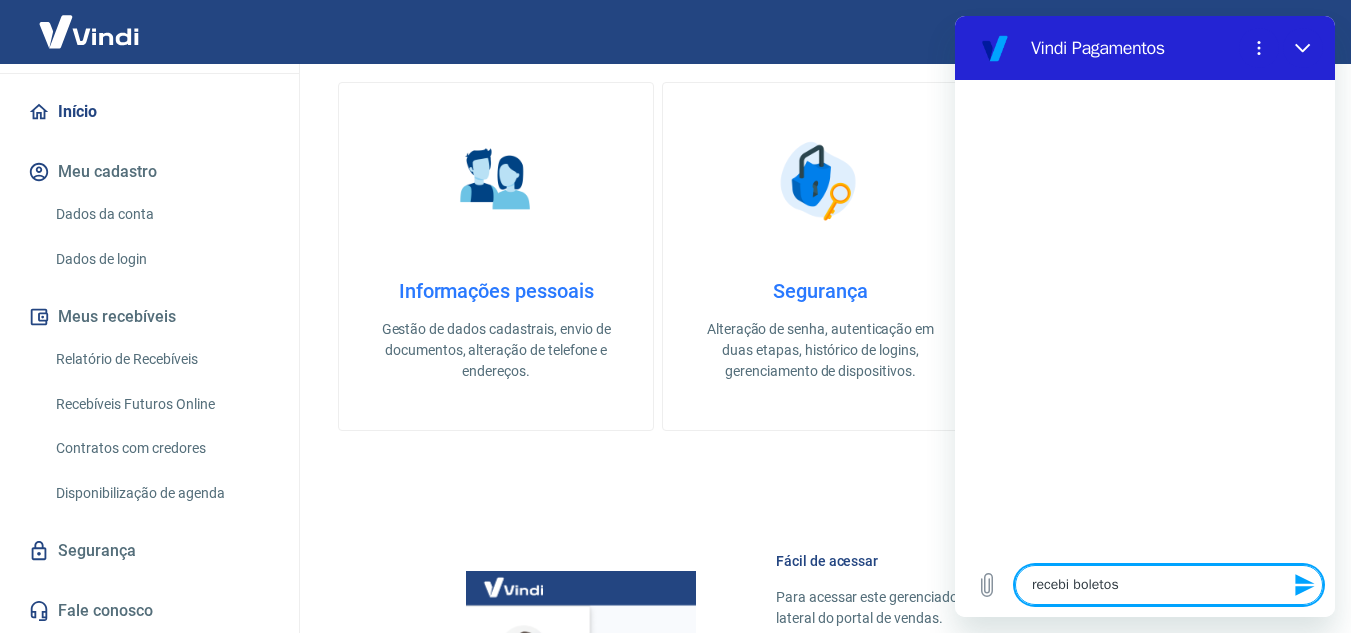 type on "recebi boletos" 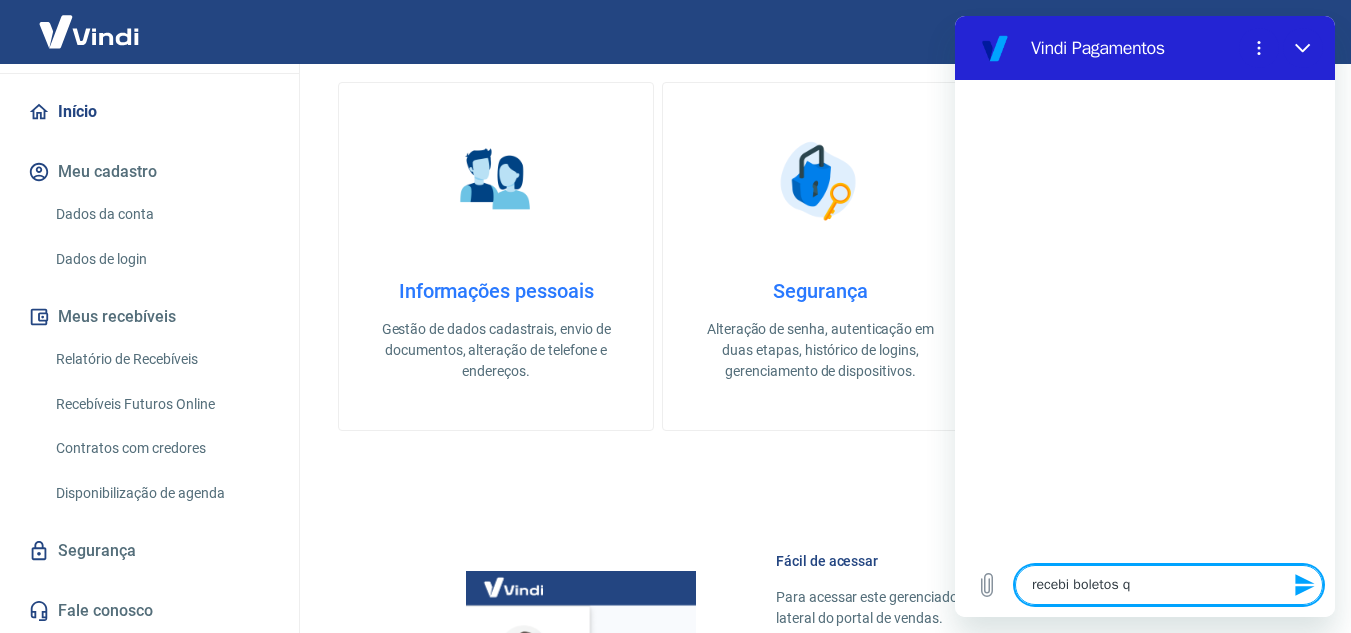 type on "recebi boletos qu" 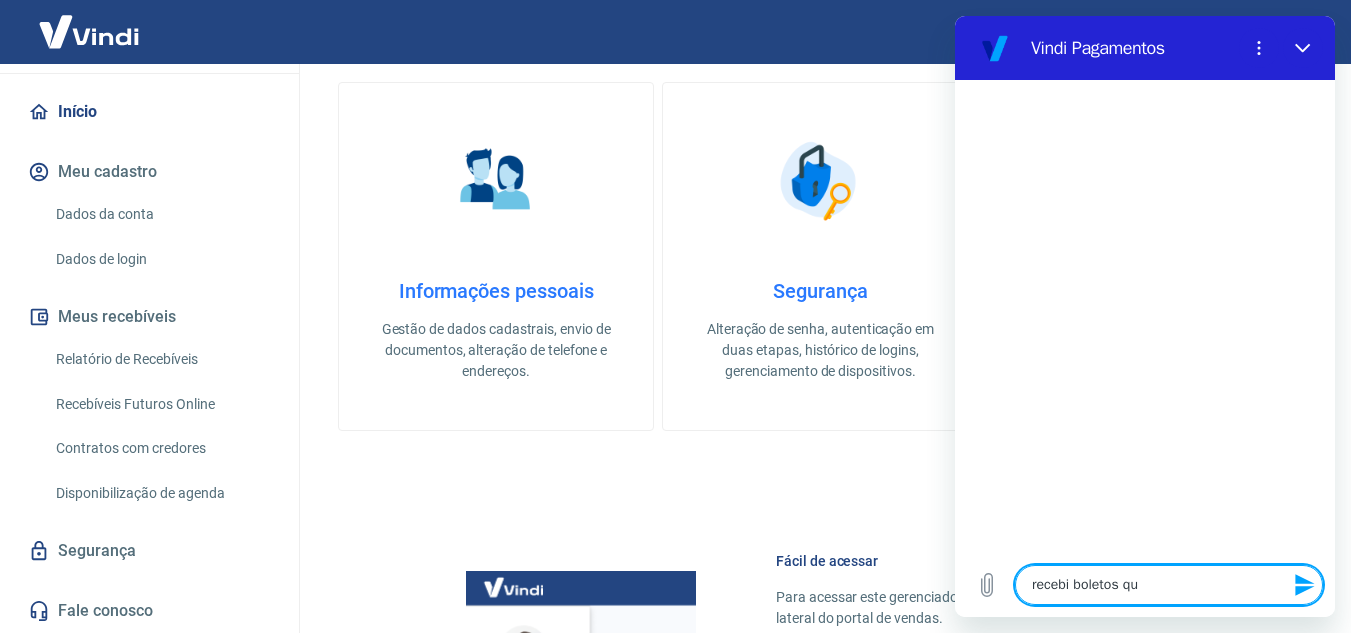 type on "recebi boletos que" 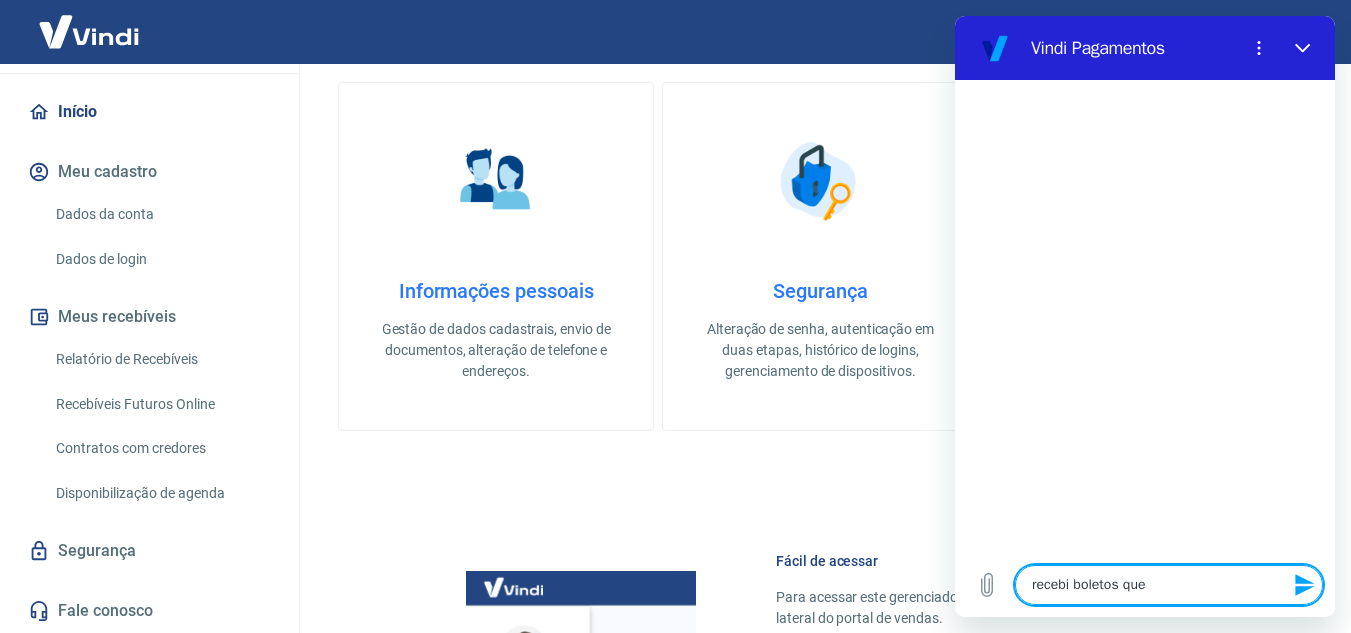 type on "recebi boletos que" 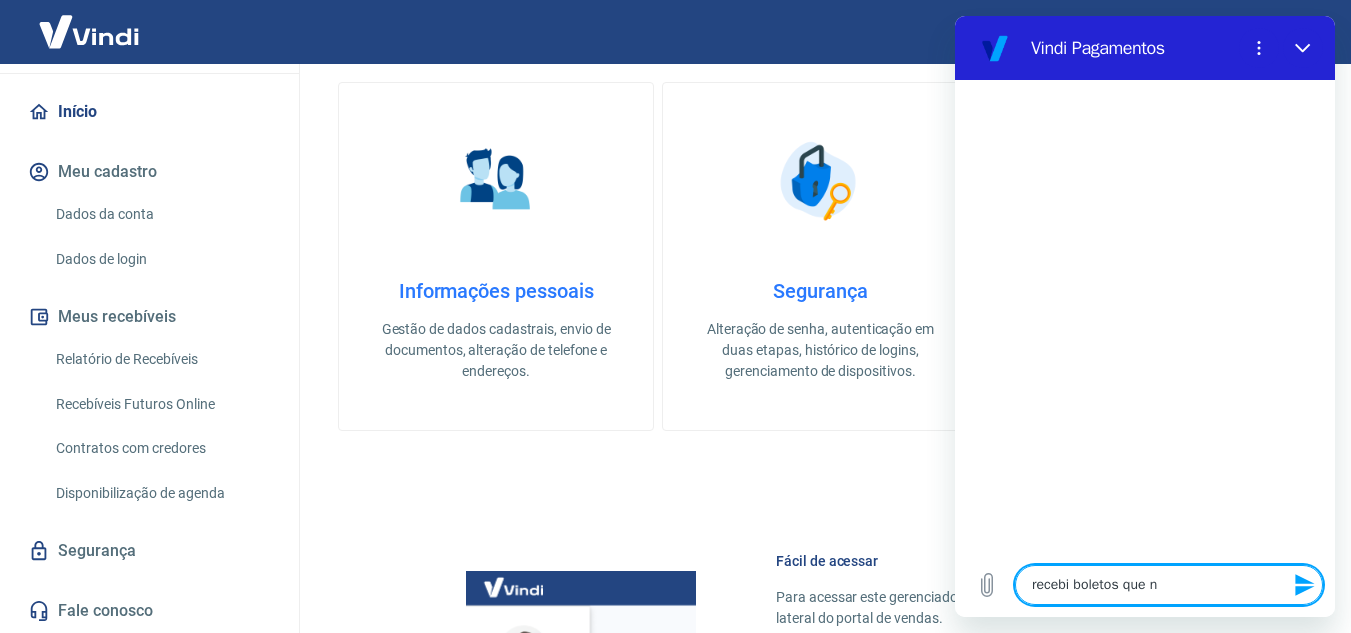 type on "recebi boletos que na" 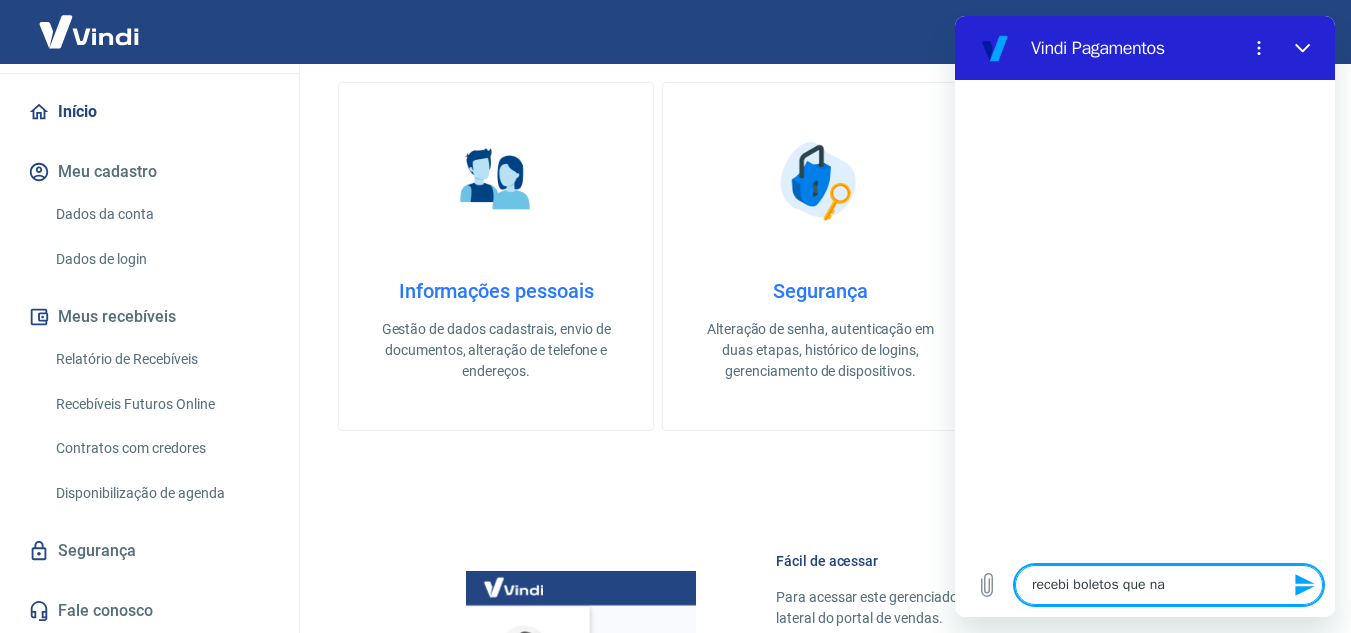 type on "recebi boletos que nao" 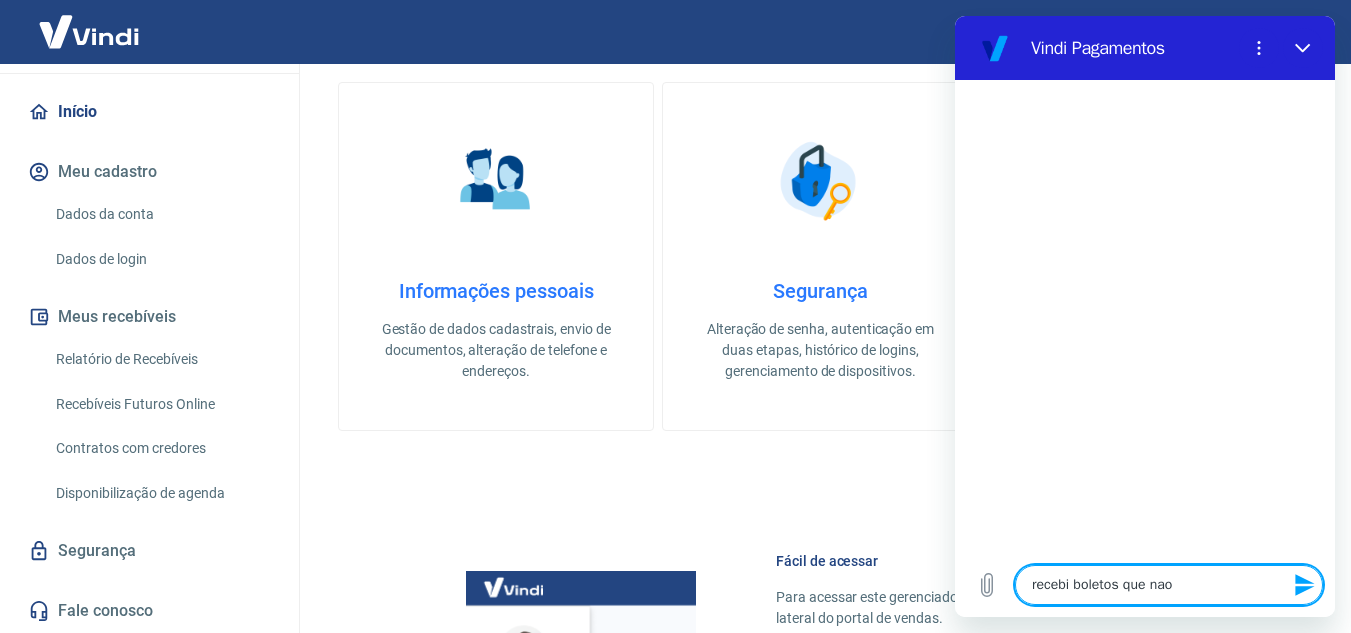 type on "recebi boletos que nao" 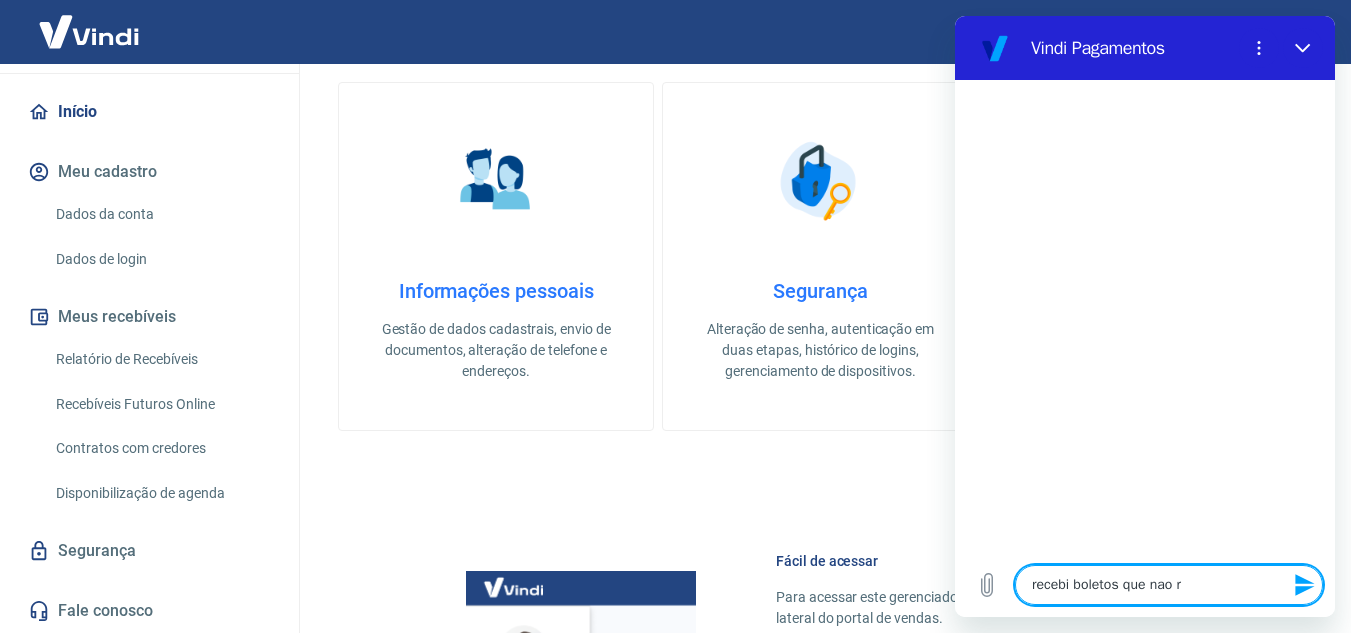 type on "recebi boletos que nao re" 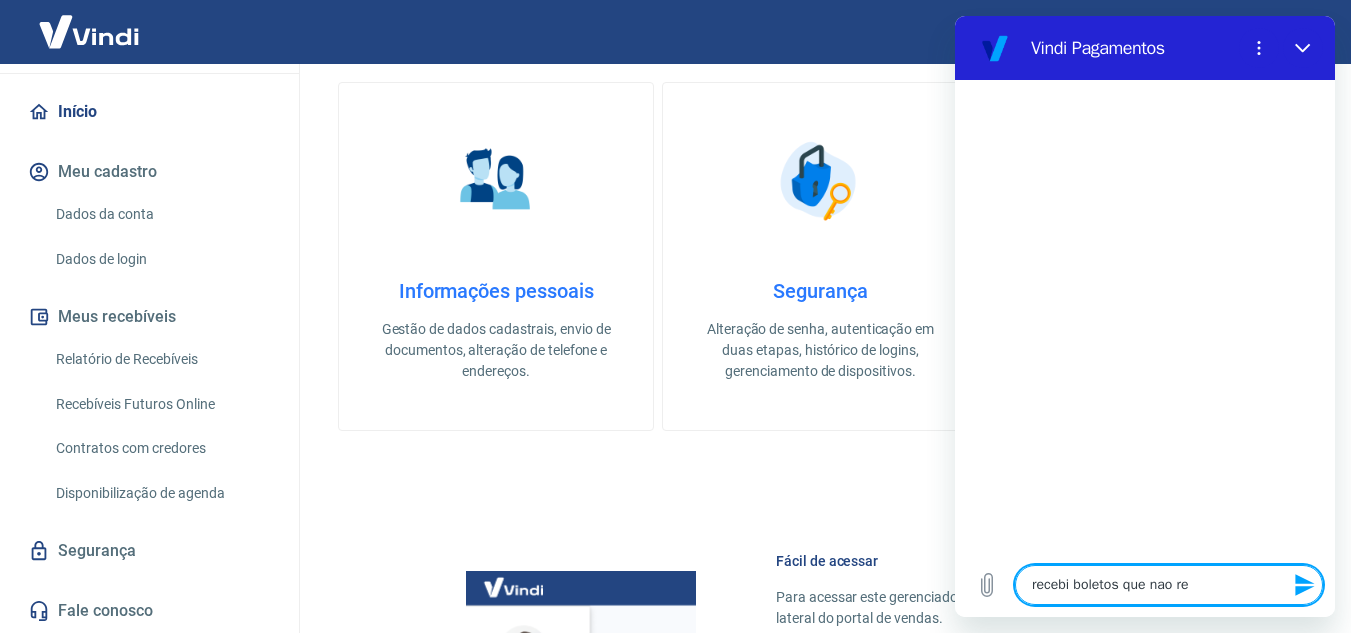 type on "recebi boletos que nao rec" 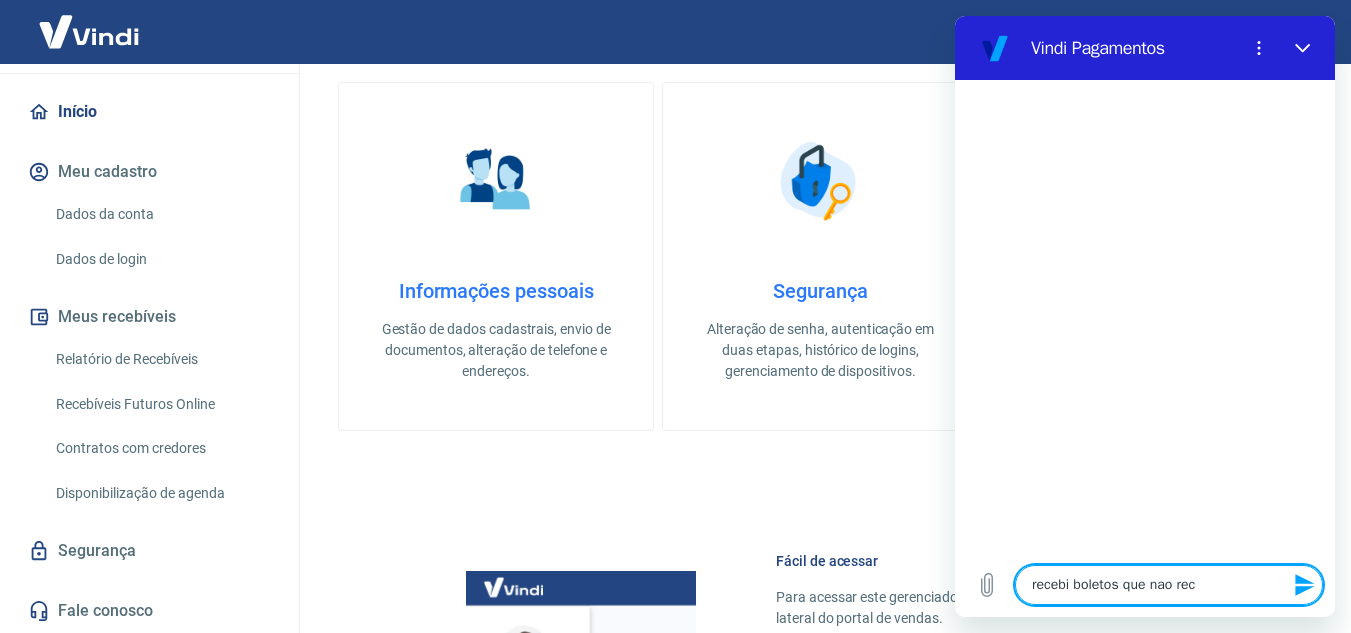 type on "recebi boletos que nao reco" 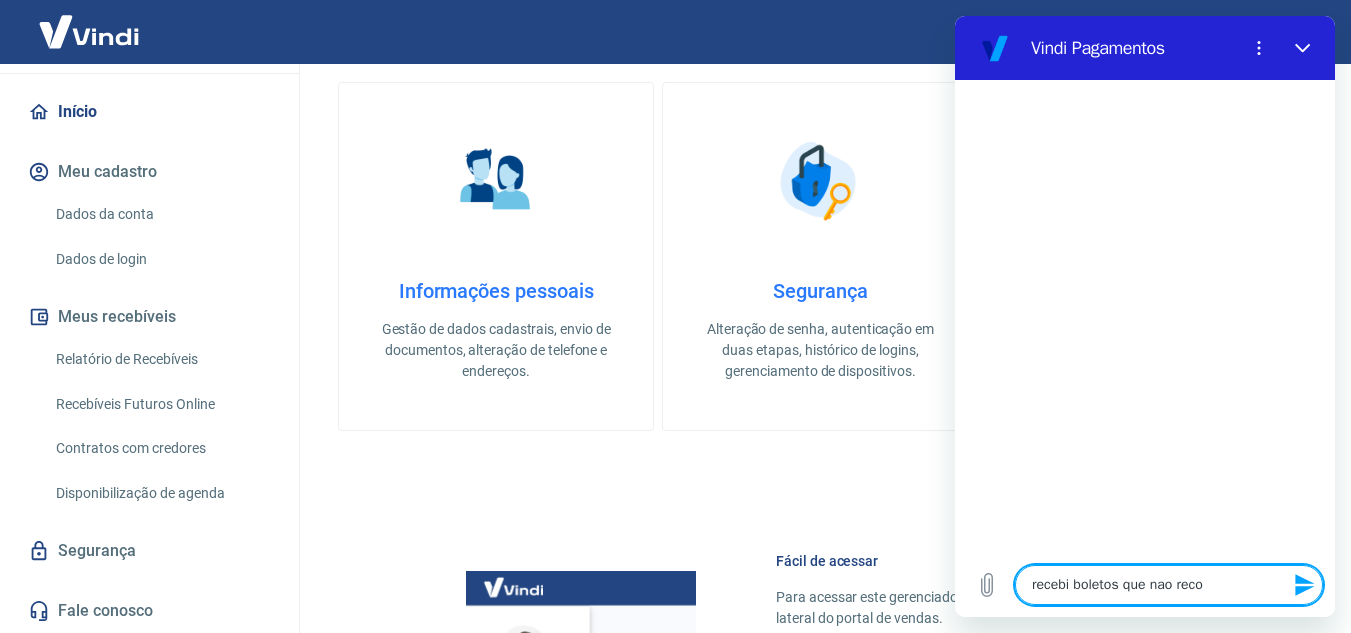 type on "recebi boletos que nao recon" 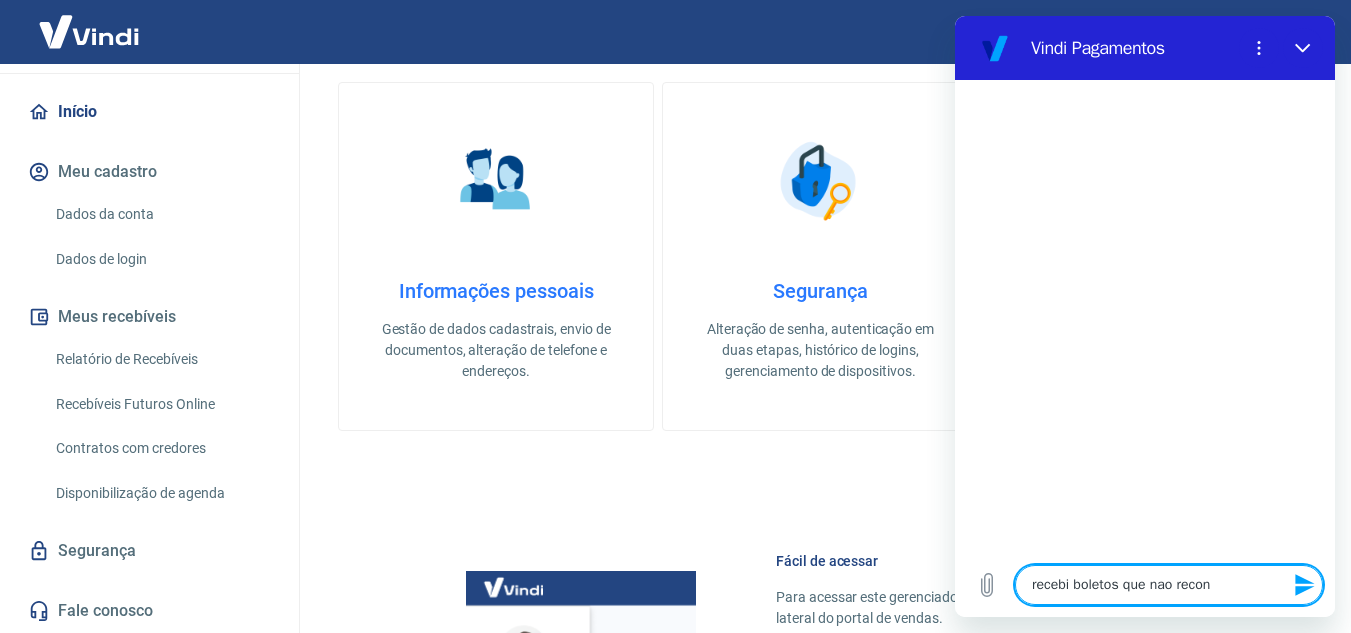 type on "recebi boletos que nao reconh" 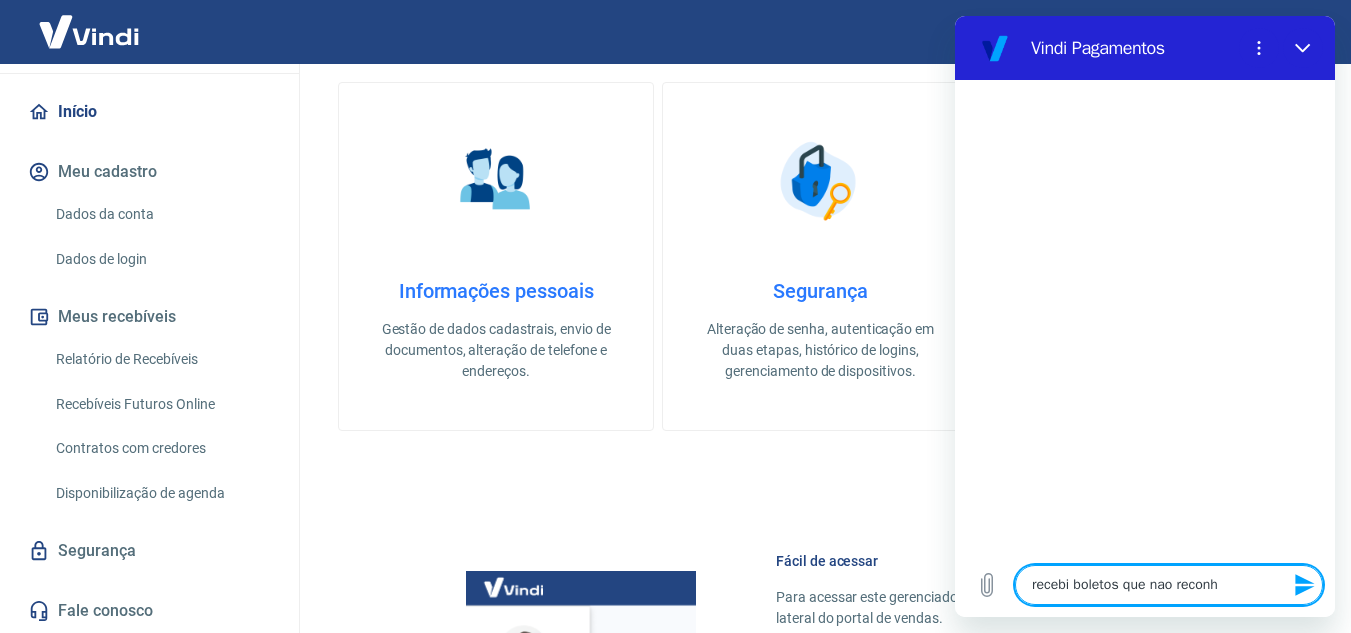 type on "recebi boletos que nao reconhe" 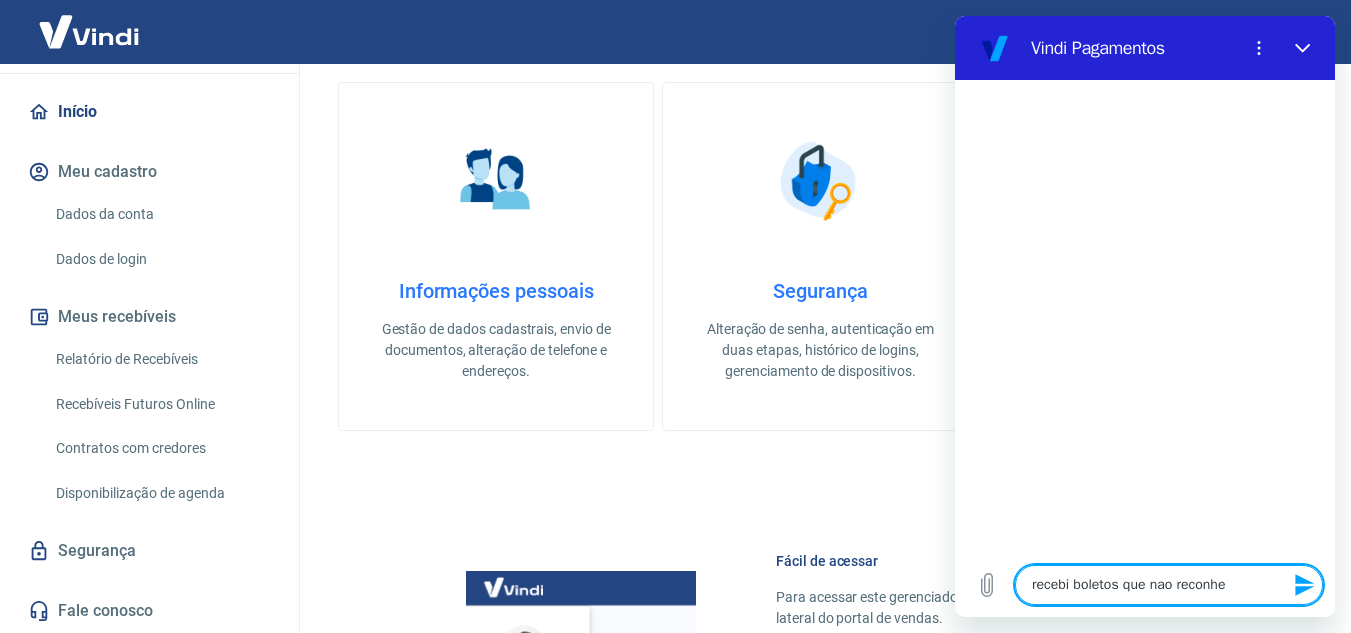 type on "recebi boletos que nao reconheç" 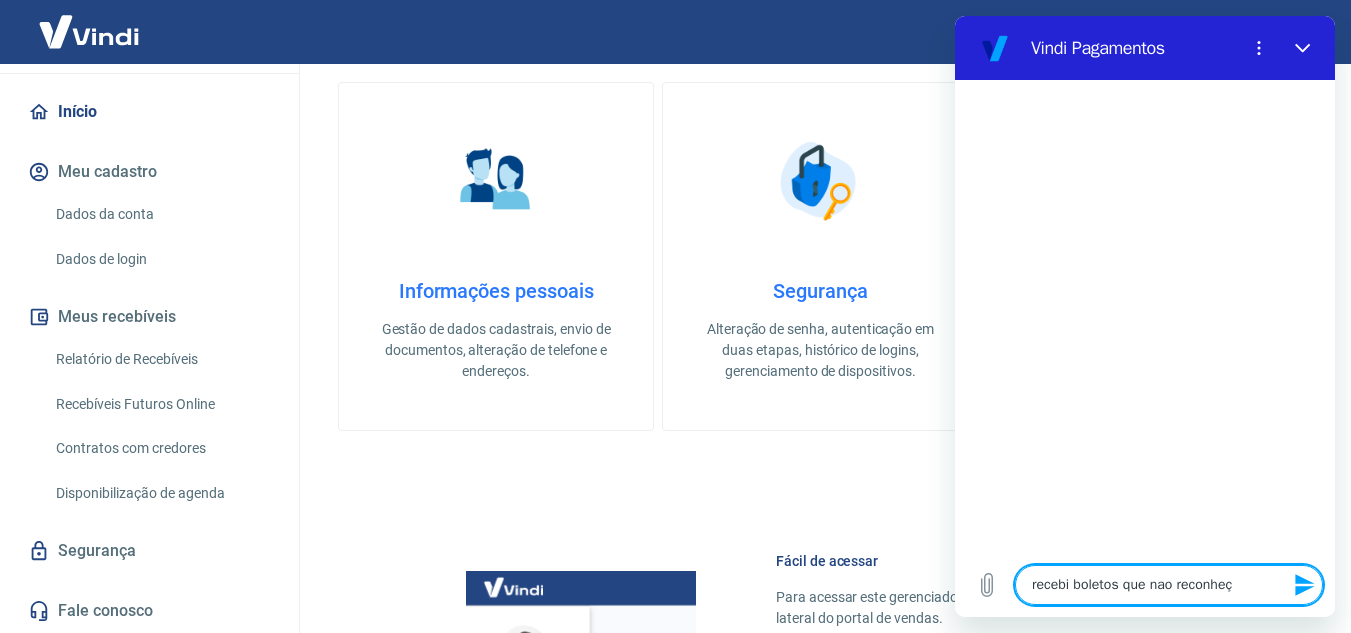 type on "recebi boletos que nao reconheço" 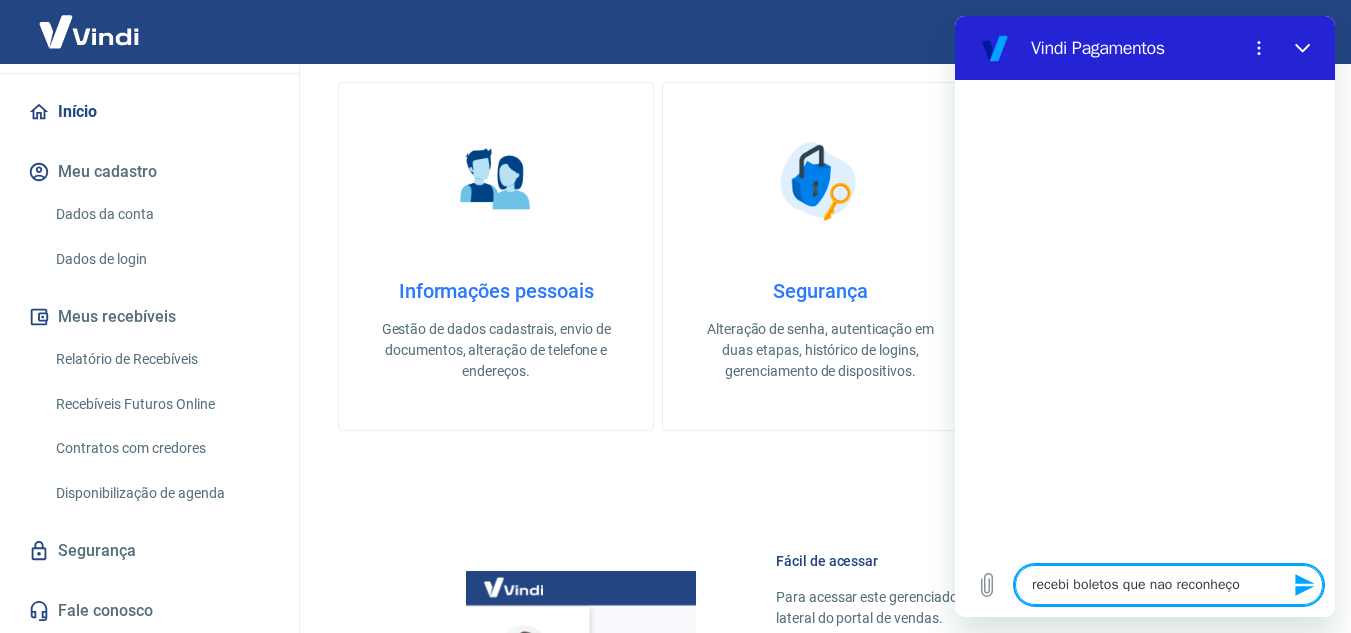 type on "recebi boletos que nao reconheço]" 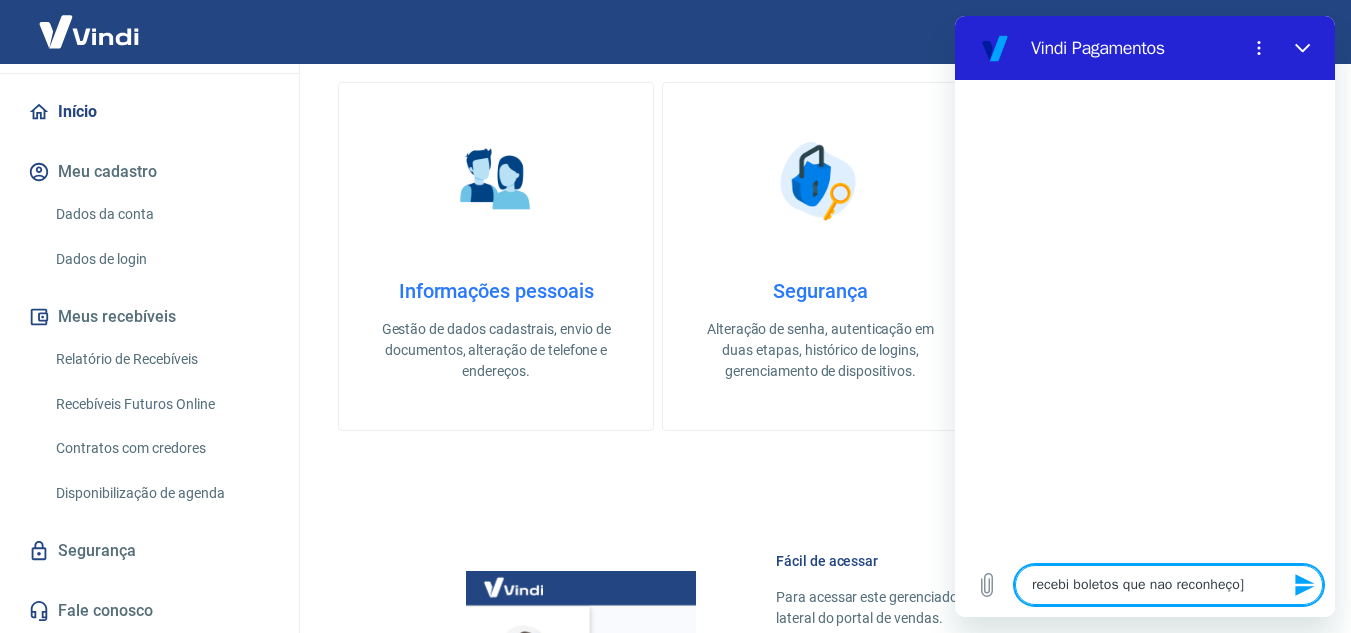 type on "recebi boletos que nao reconheço" 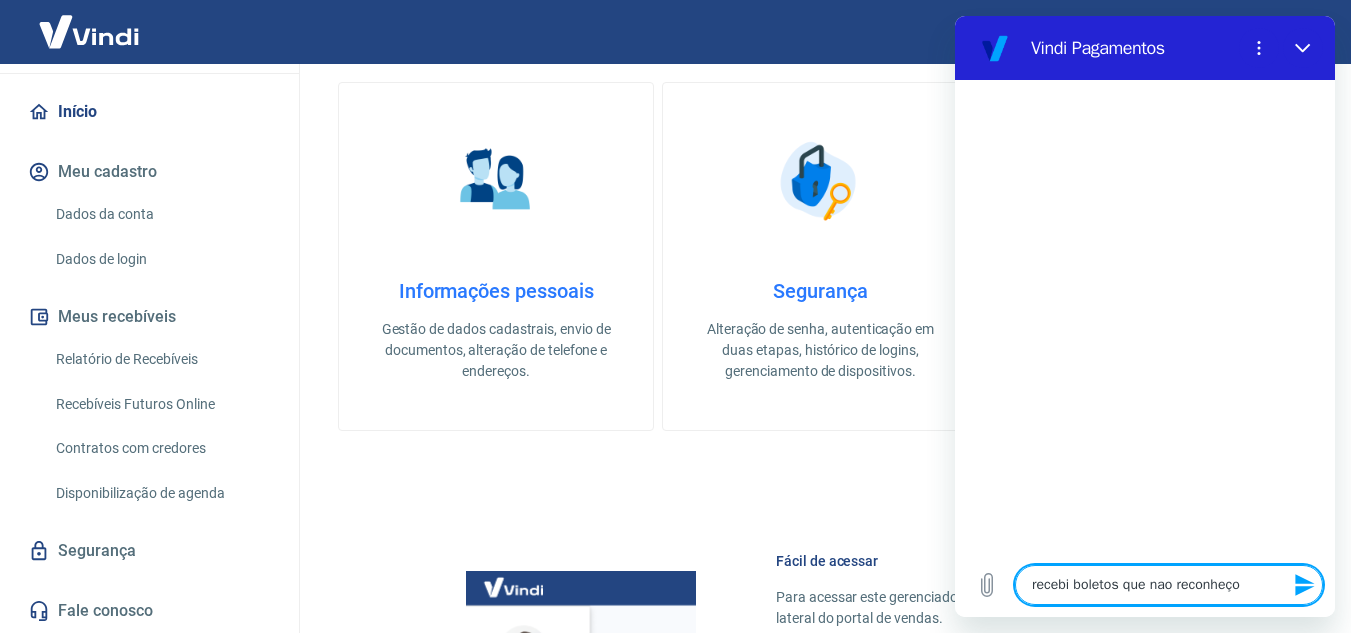 type on "recebi boletos que nao reconheço" 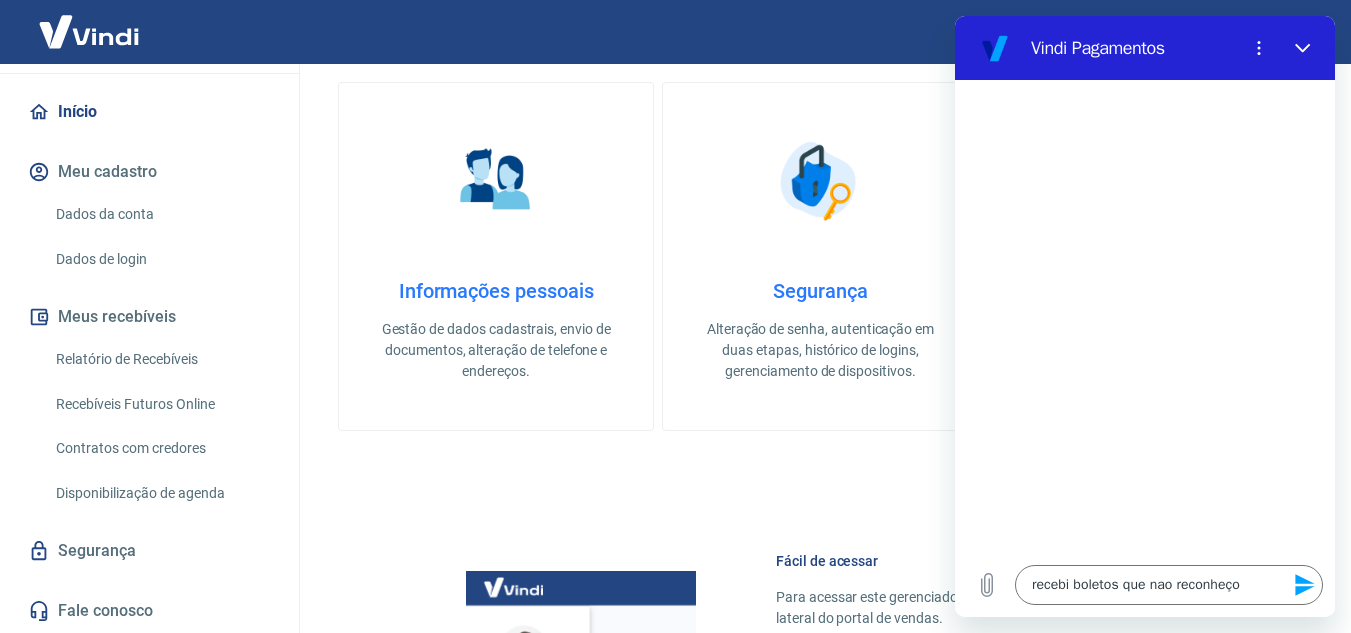 click 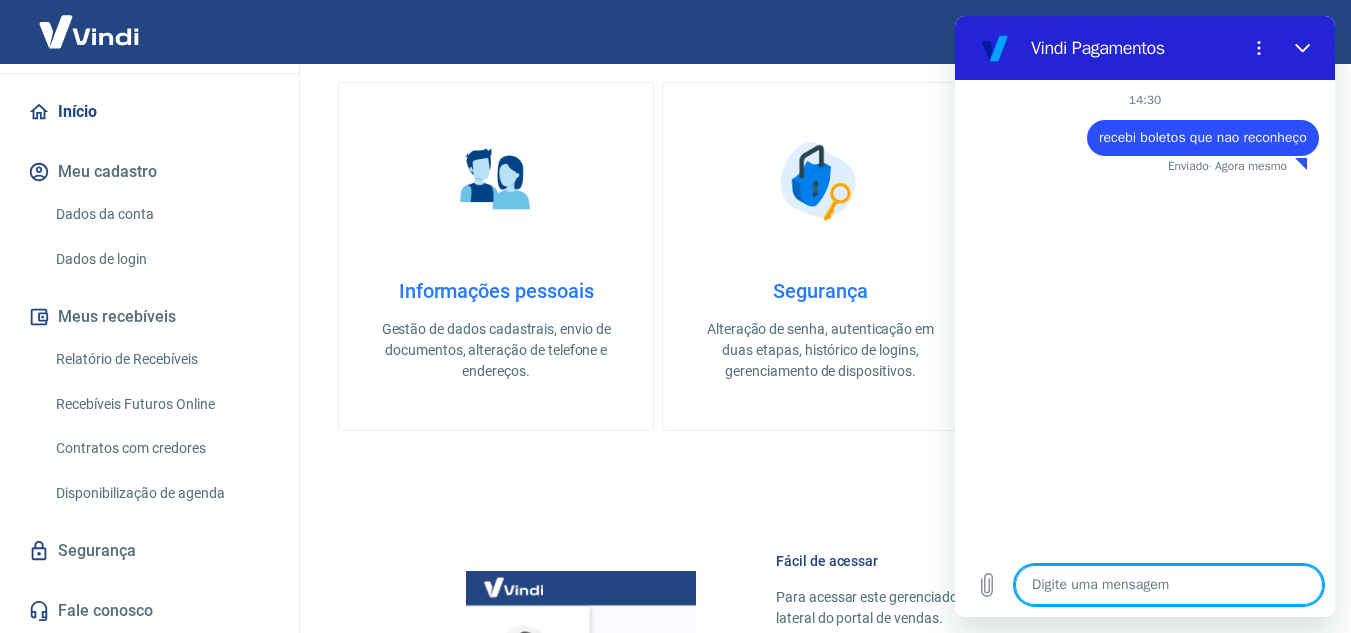 type on "x" 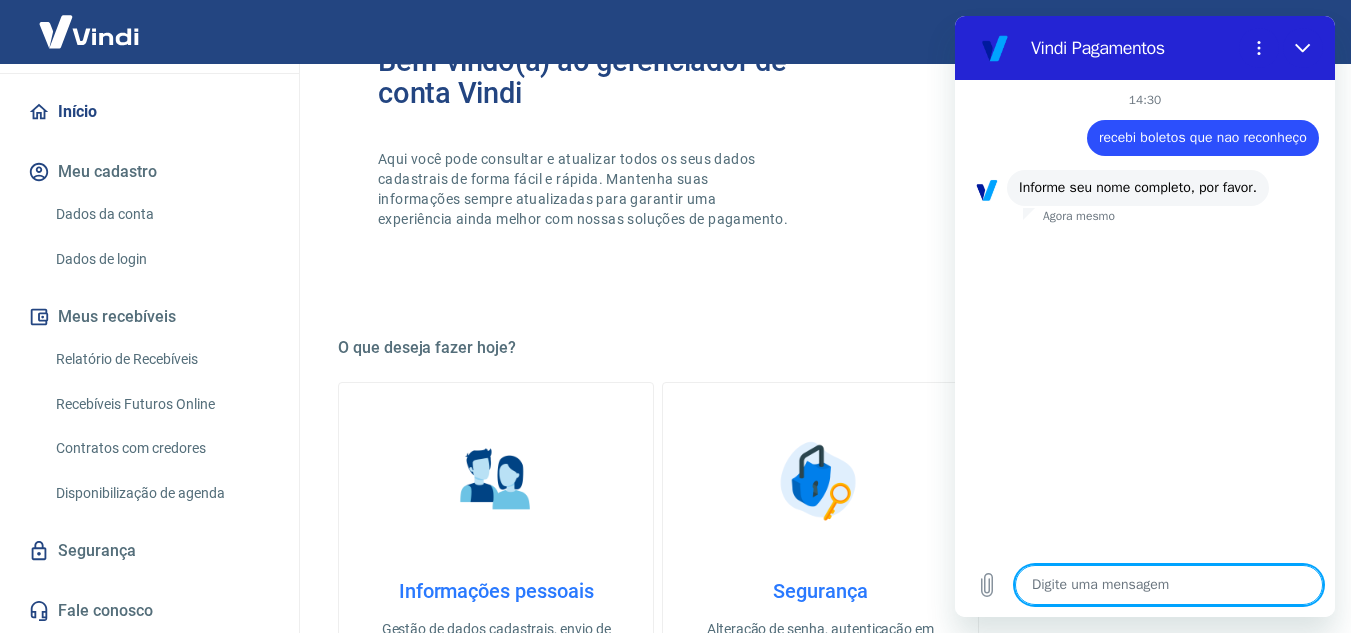 scroll, scrollTop: 0, scrollLeft: 0, axis: both 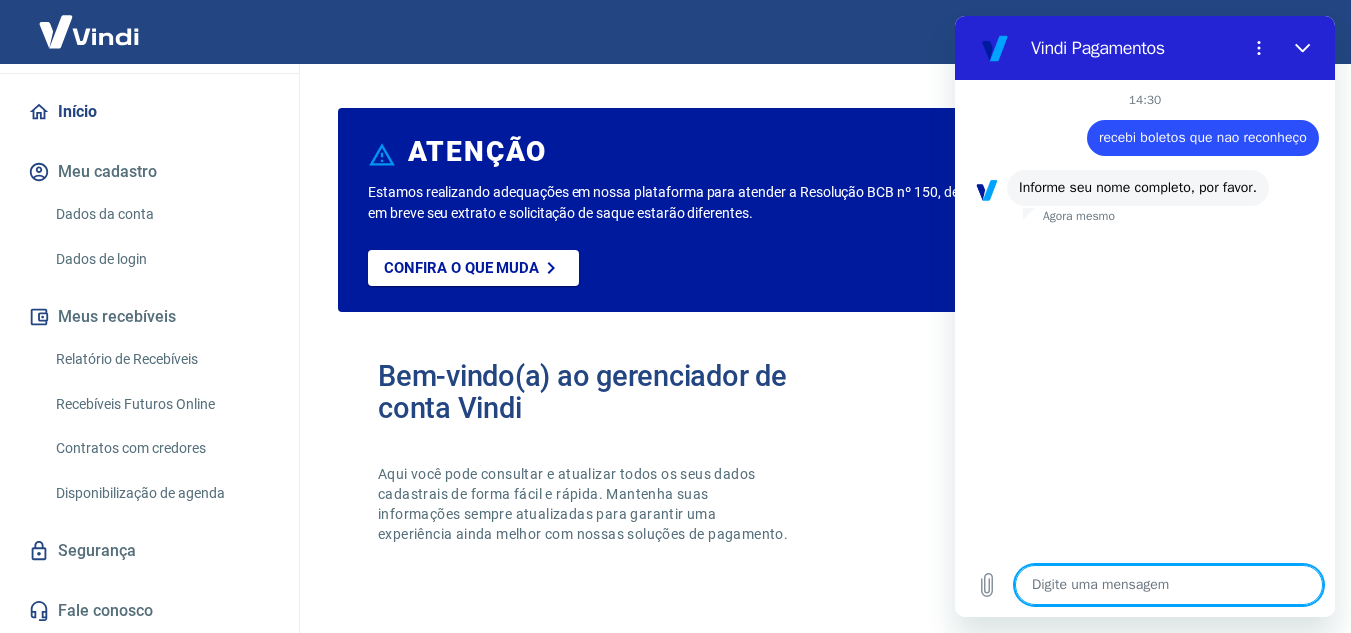 type on "r" 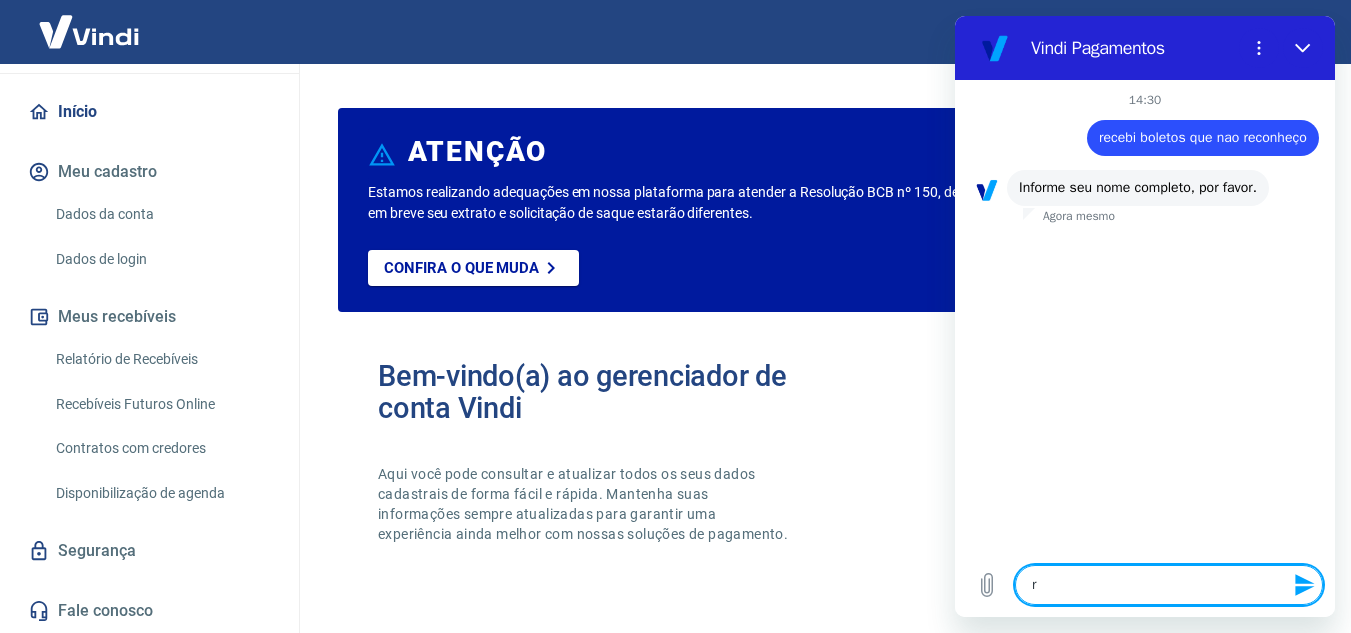 type on "ro" 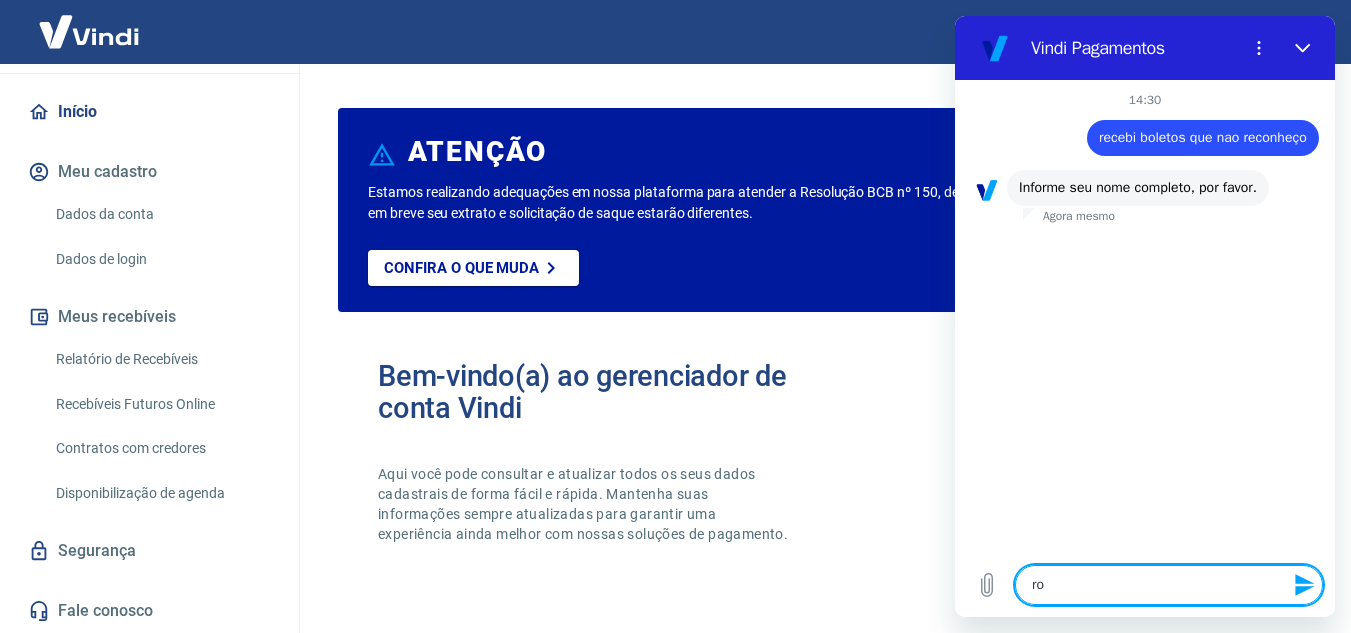 type on "rob" 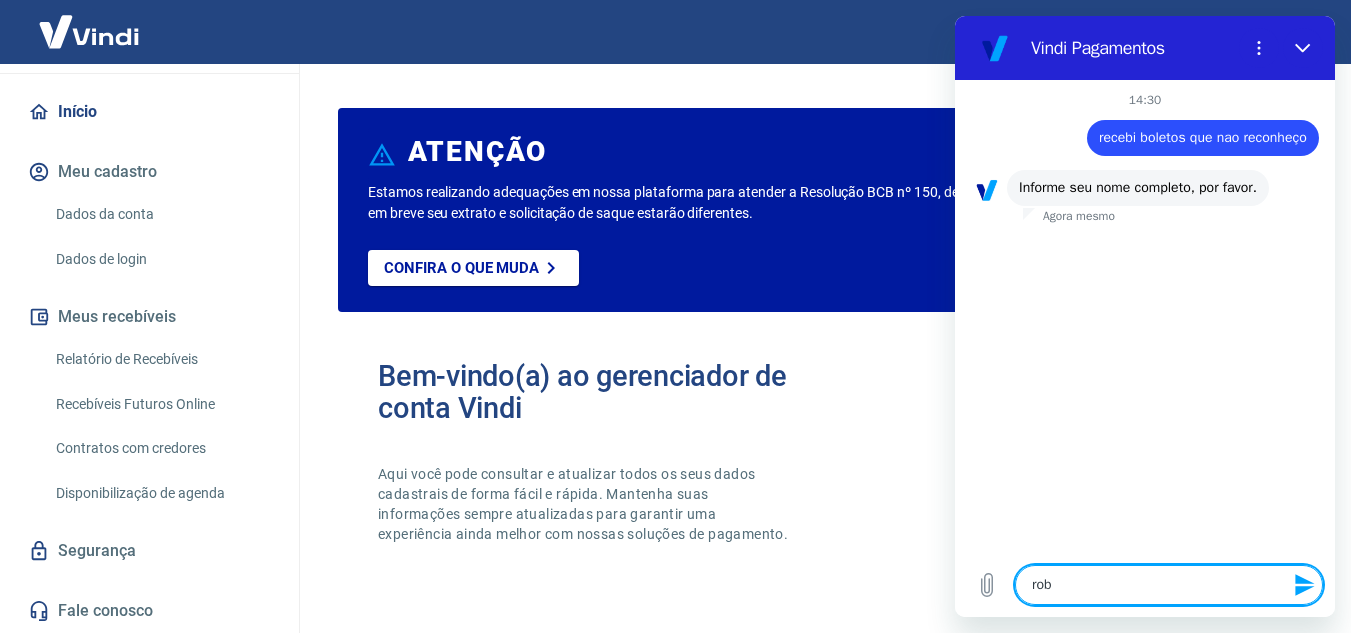 type on "[FIRST]" 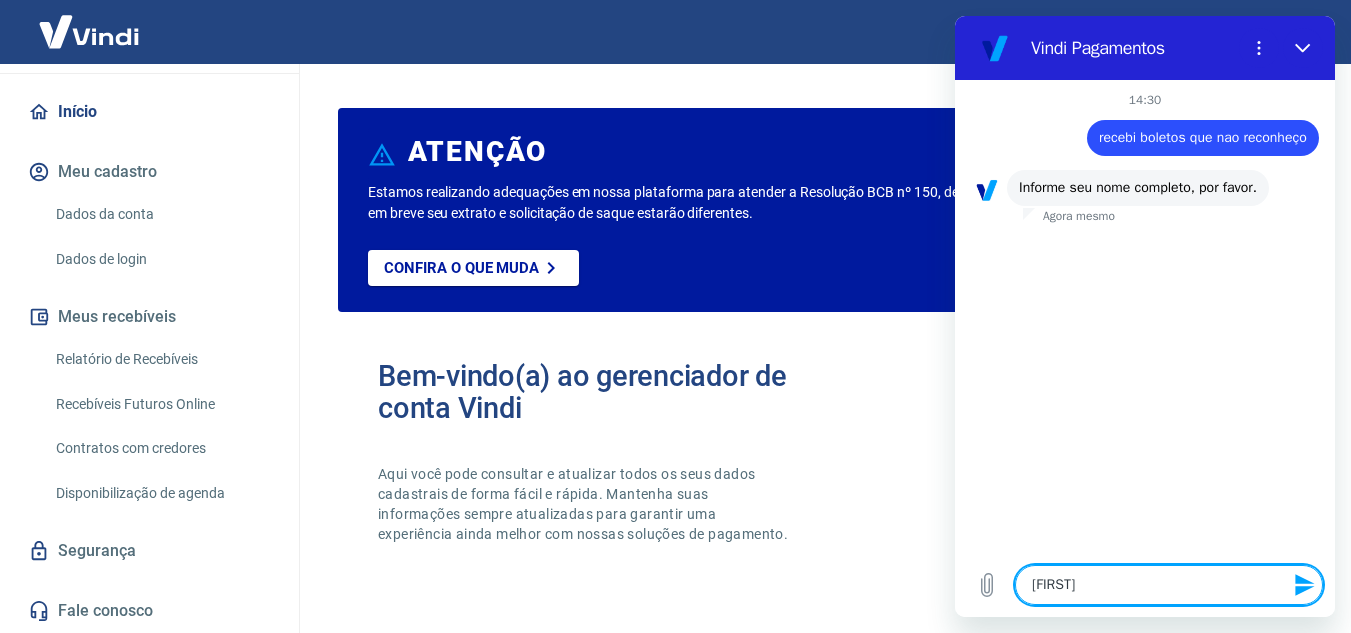type on "[FIRST]" 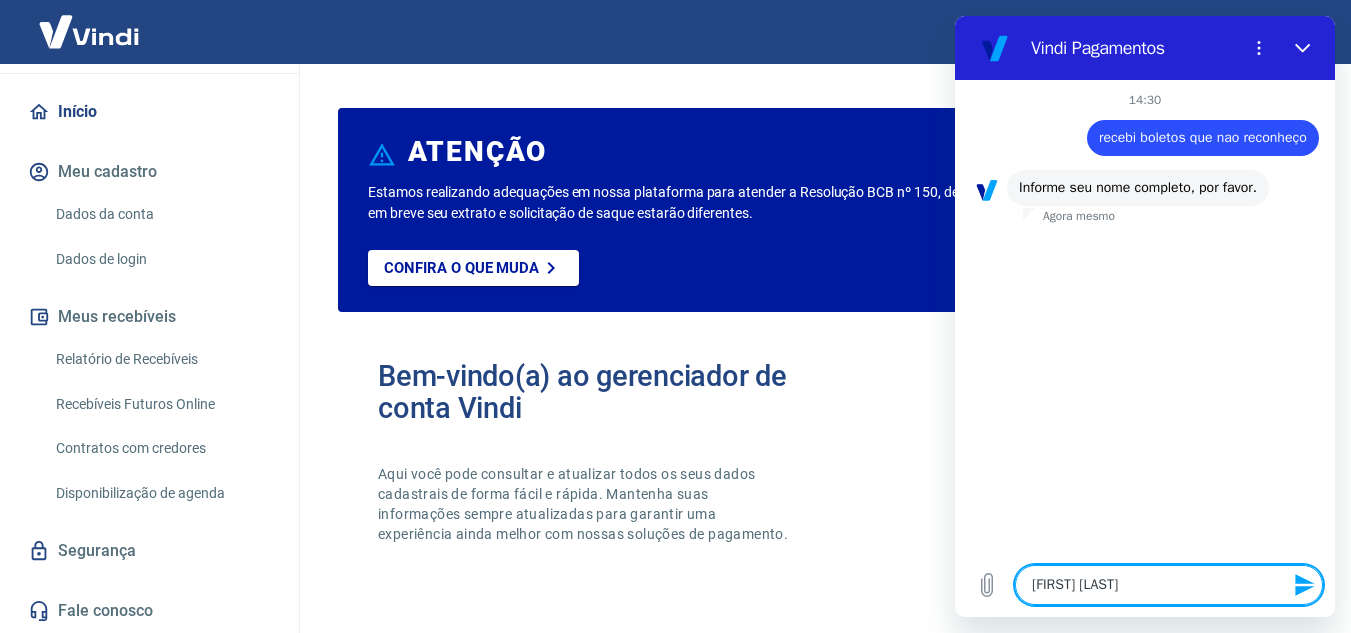 type on "[FIRST] [LAST]" 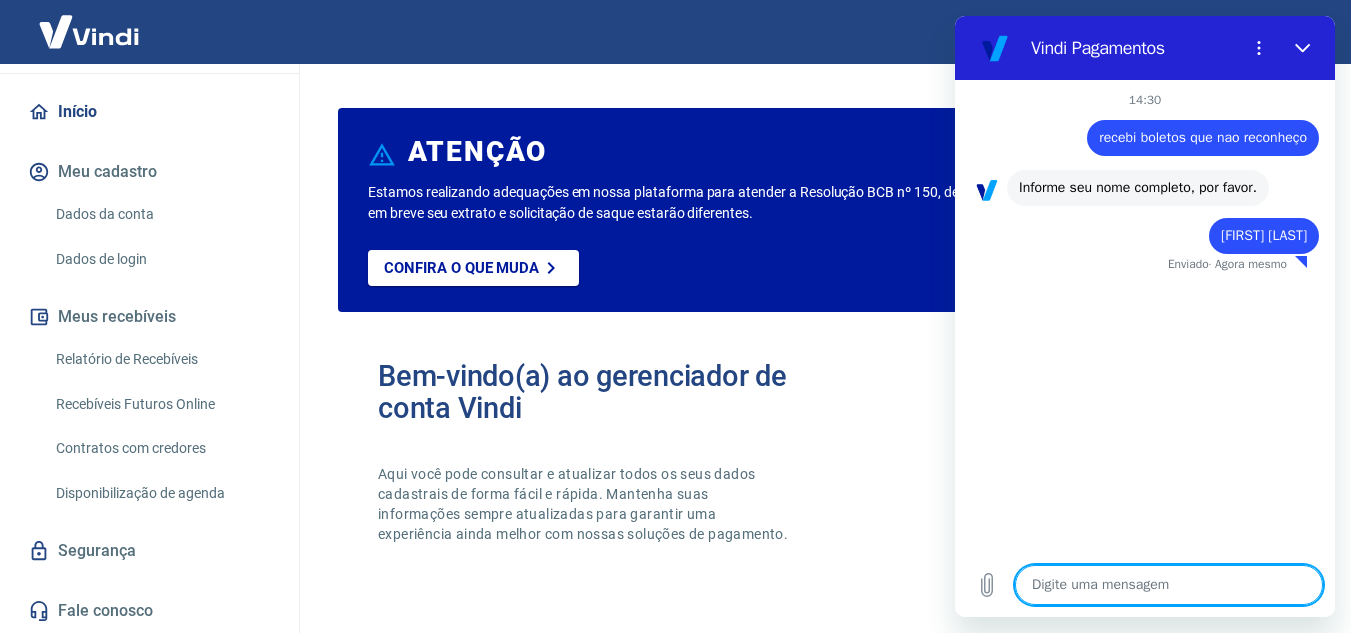 type on "x" 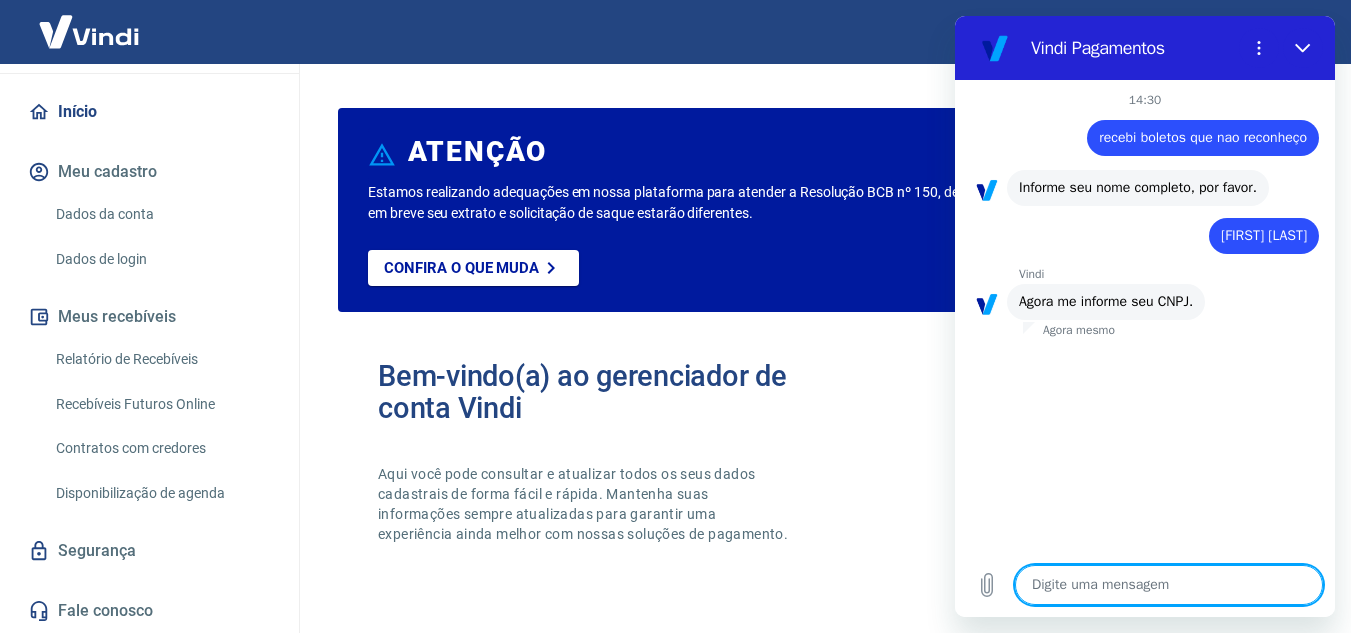 type on "2" 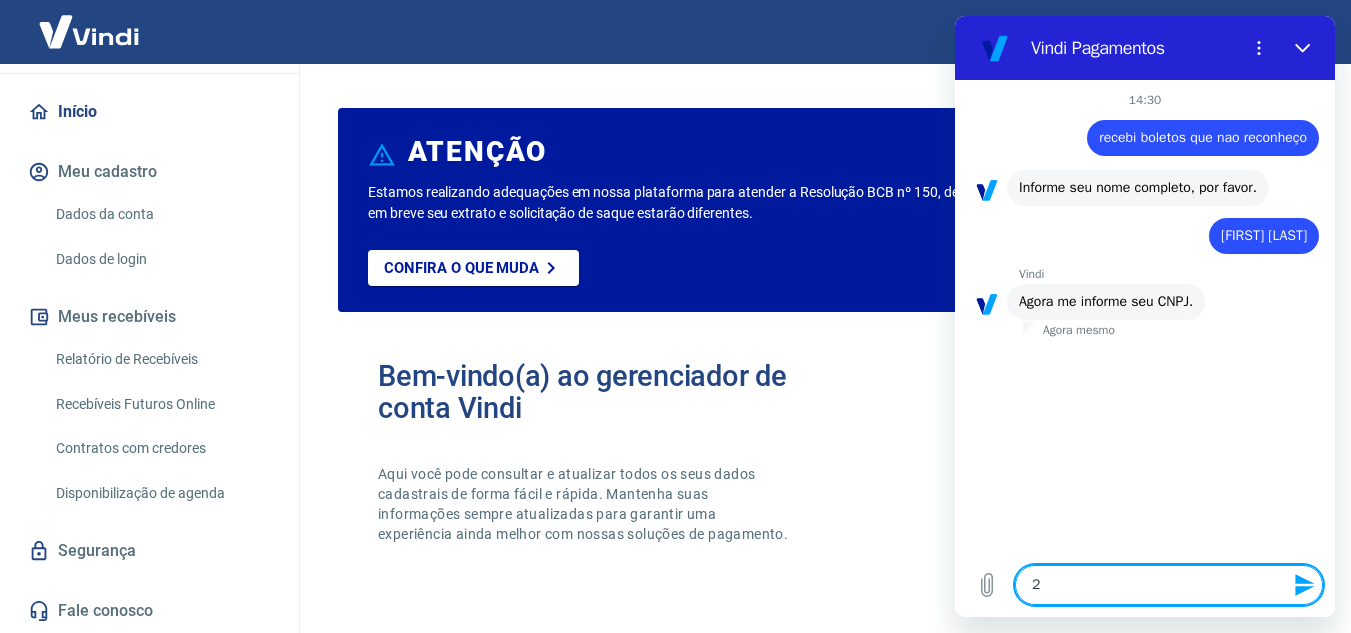 type on "25" 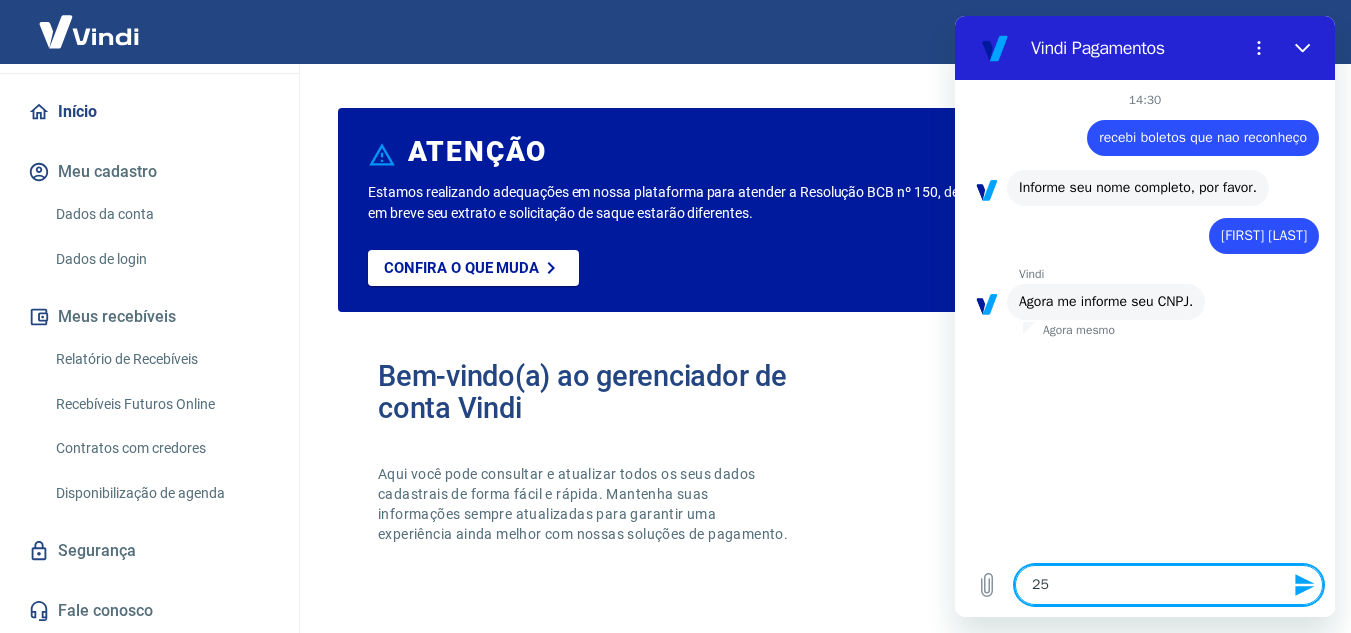 type on "254" 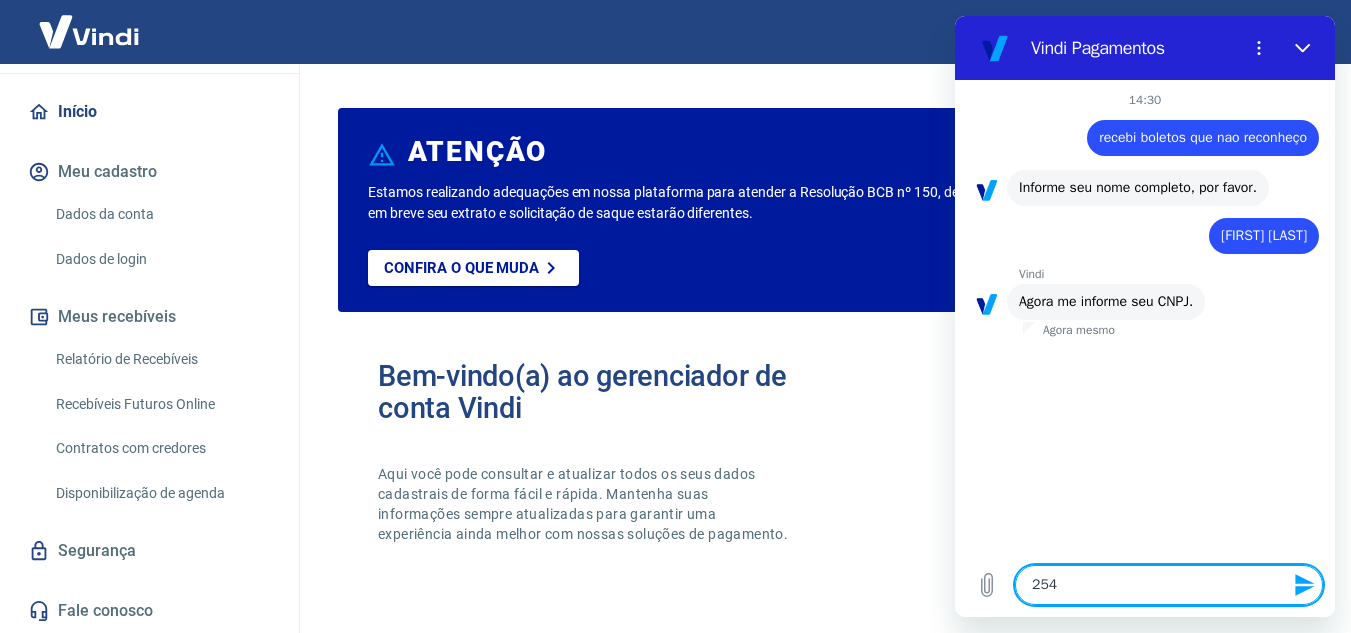 type on "2540" 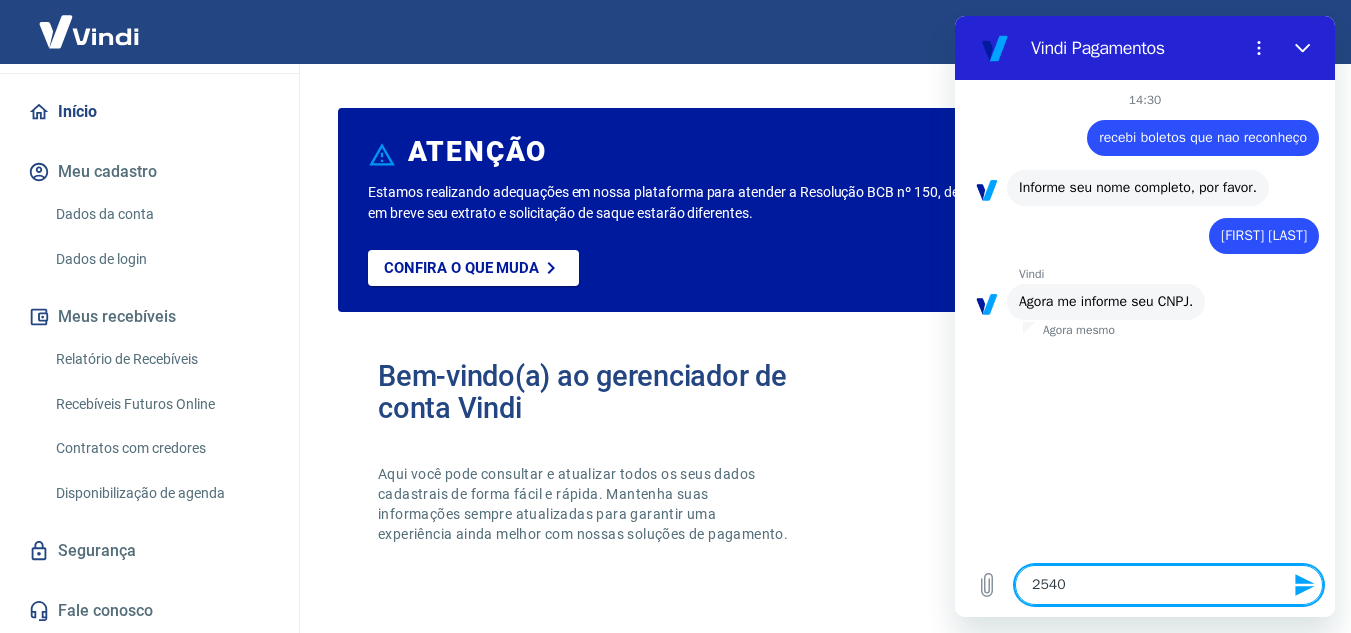 type on "[NUMBER]" 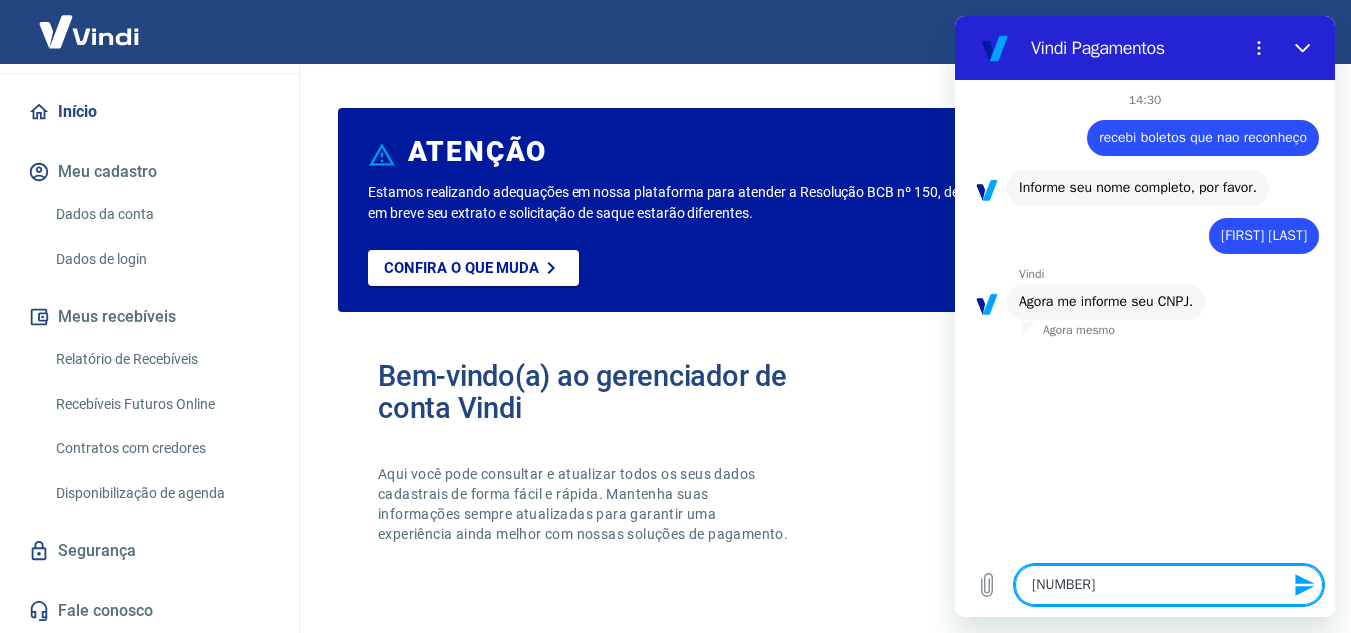 type on "[NUMBER]" 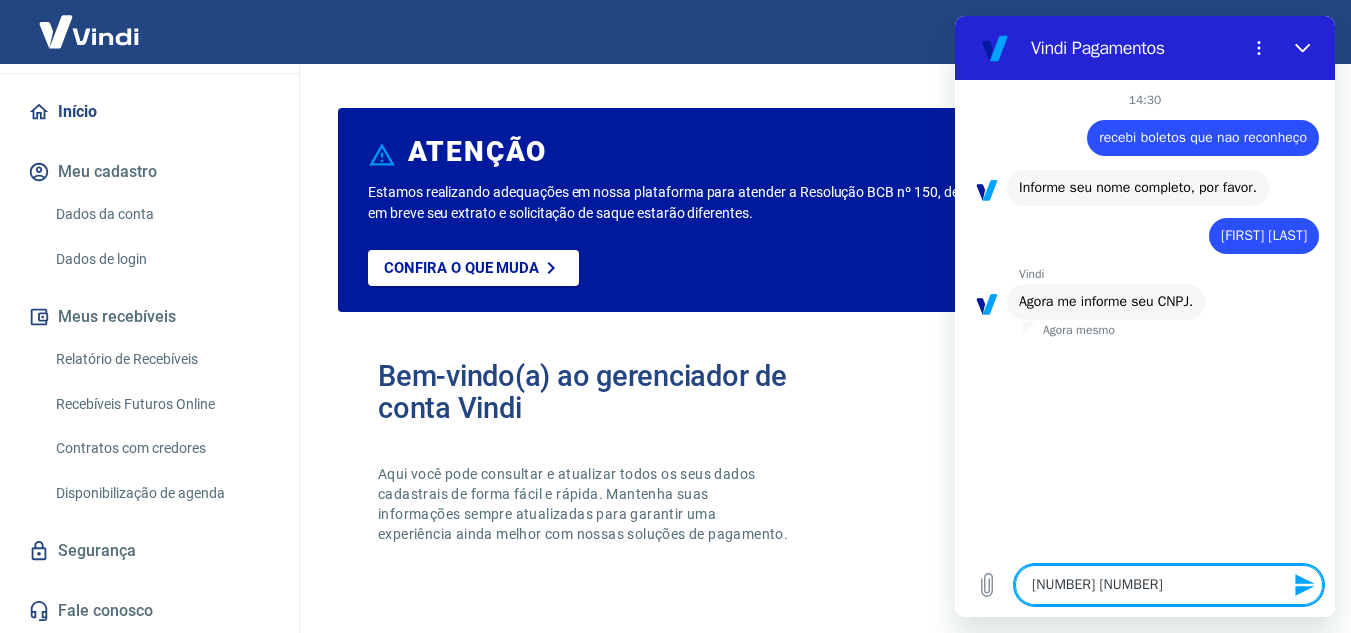 type on "[NUMBER]" 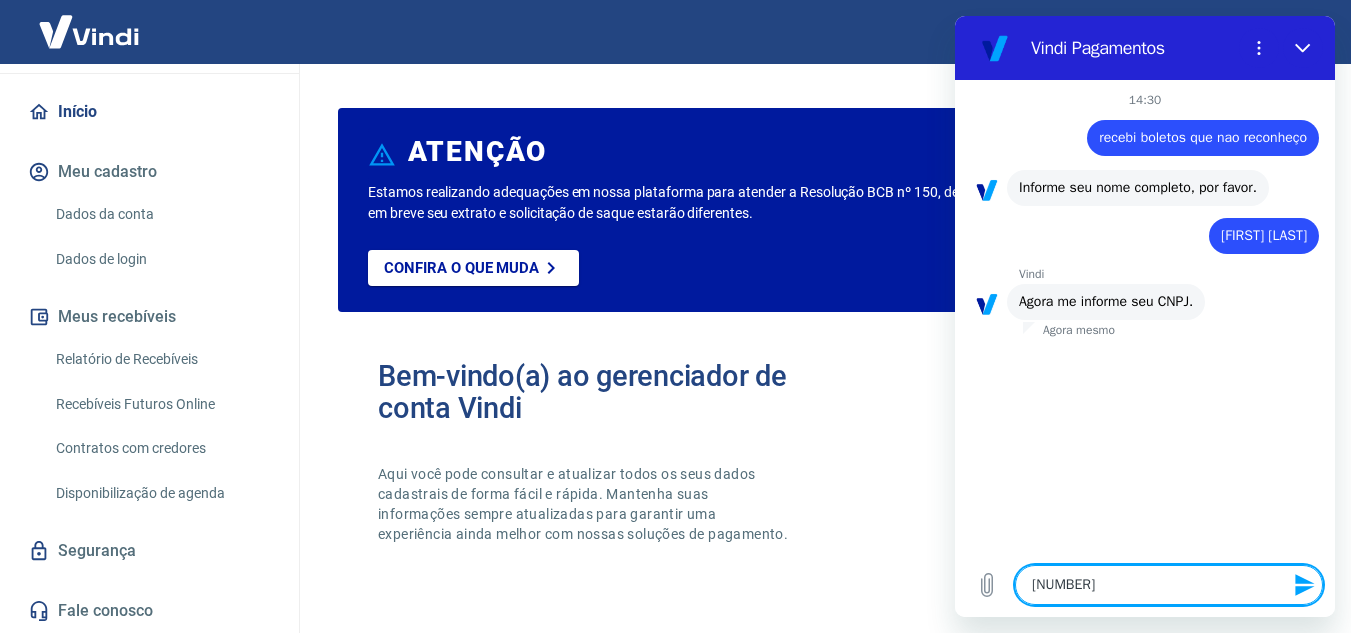 type on "[NUMBER] [NUMBER]" 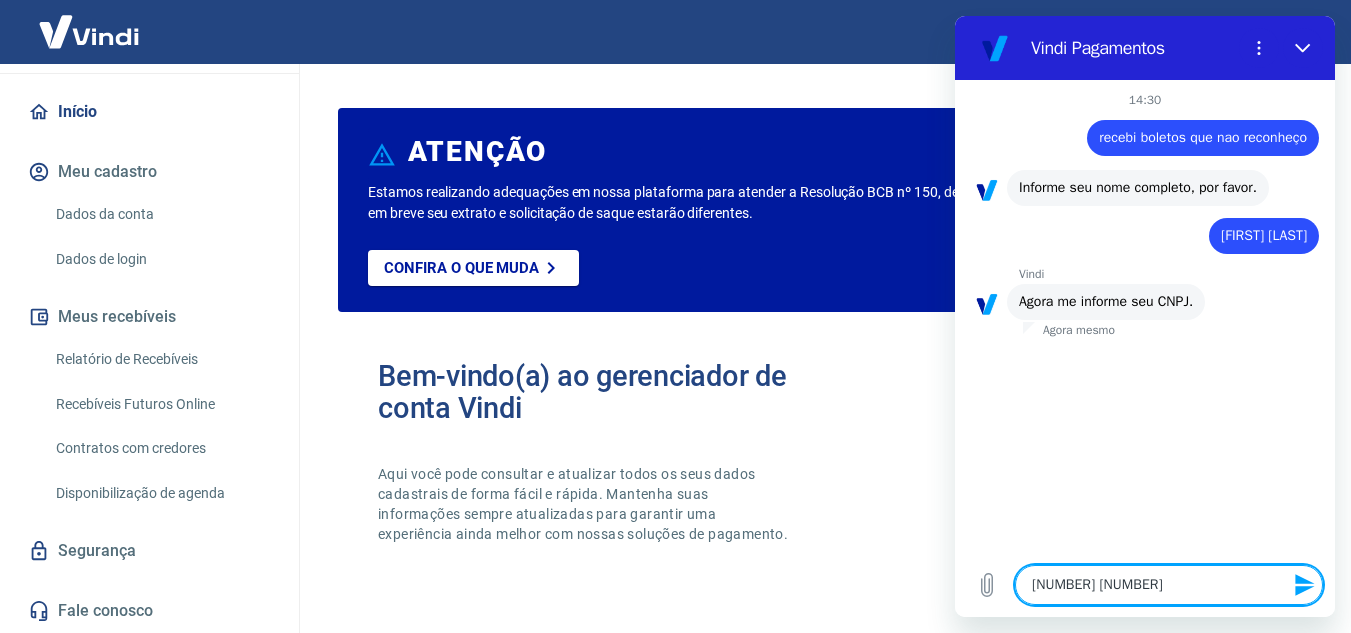 type on "[NUMBER] [NUMBER]" 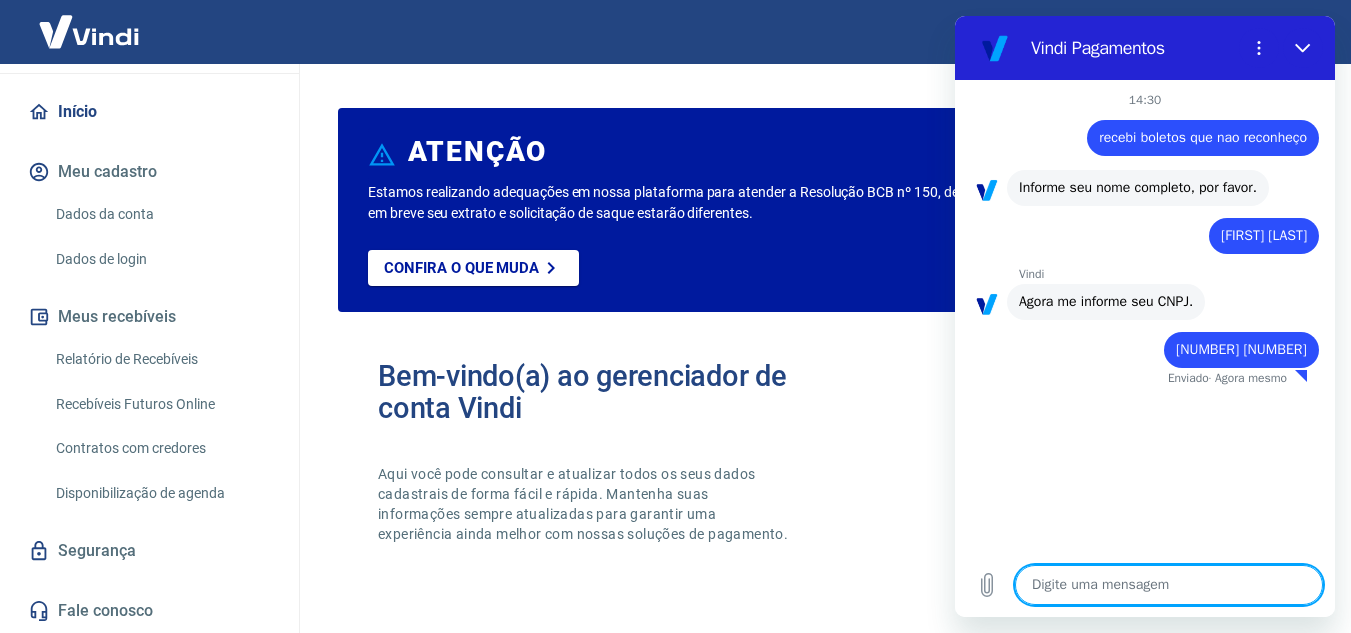 type on "x" 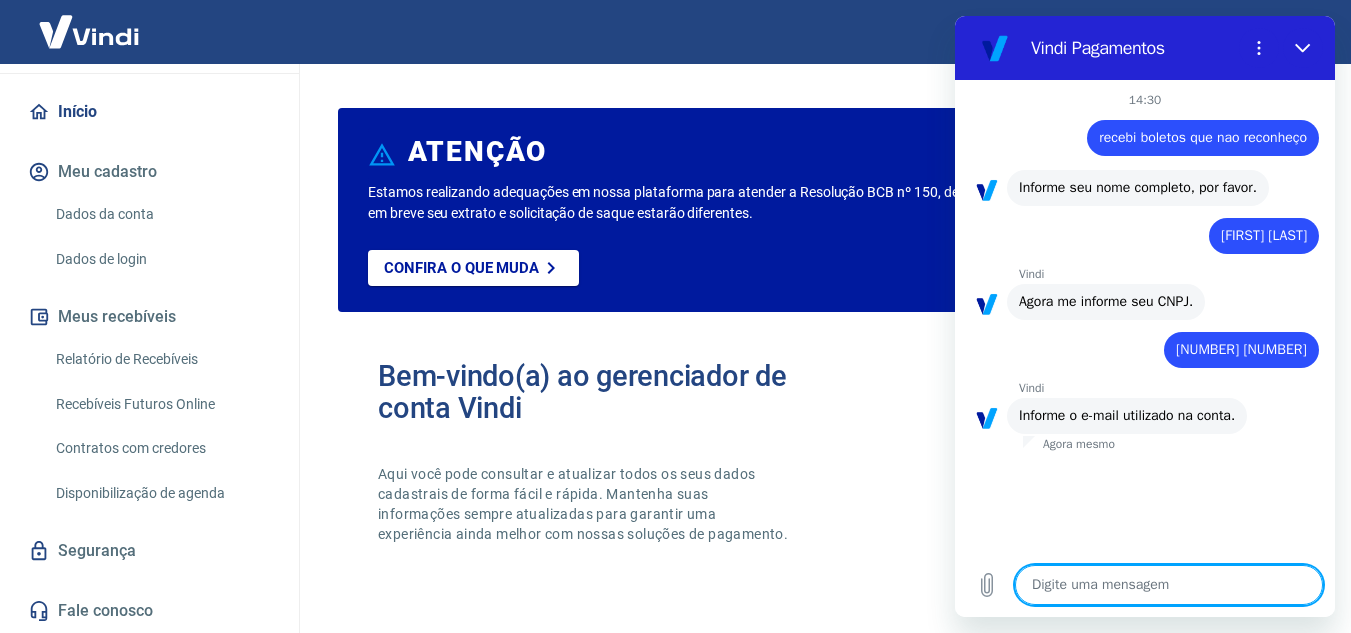 type on "f" 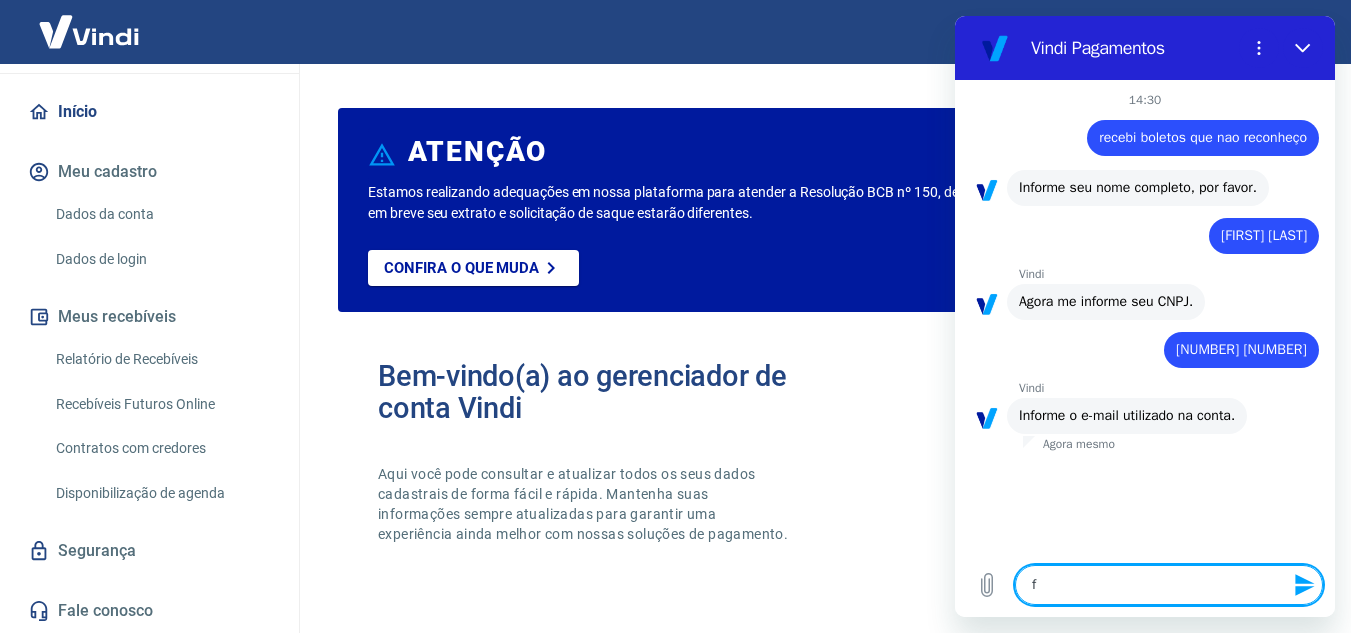 type on "fe" 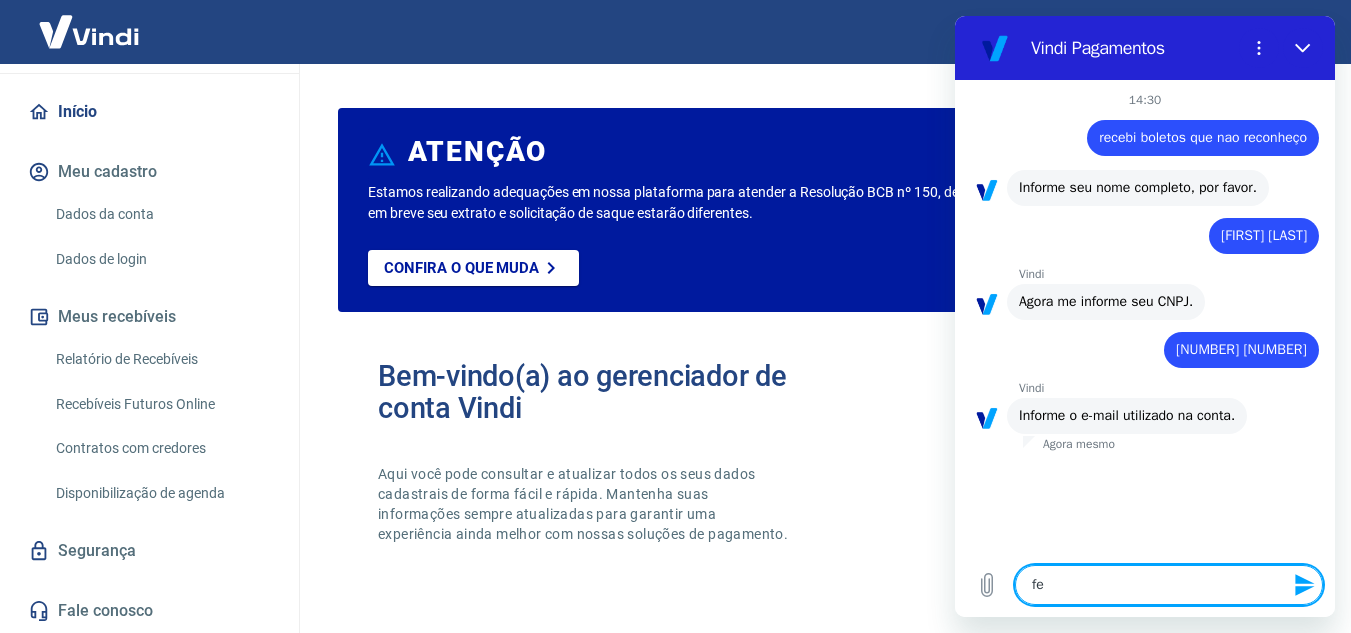 type on "fer" 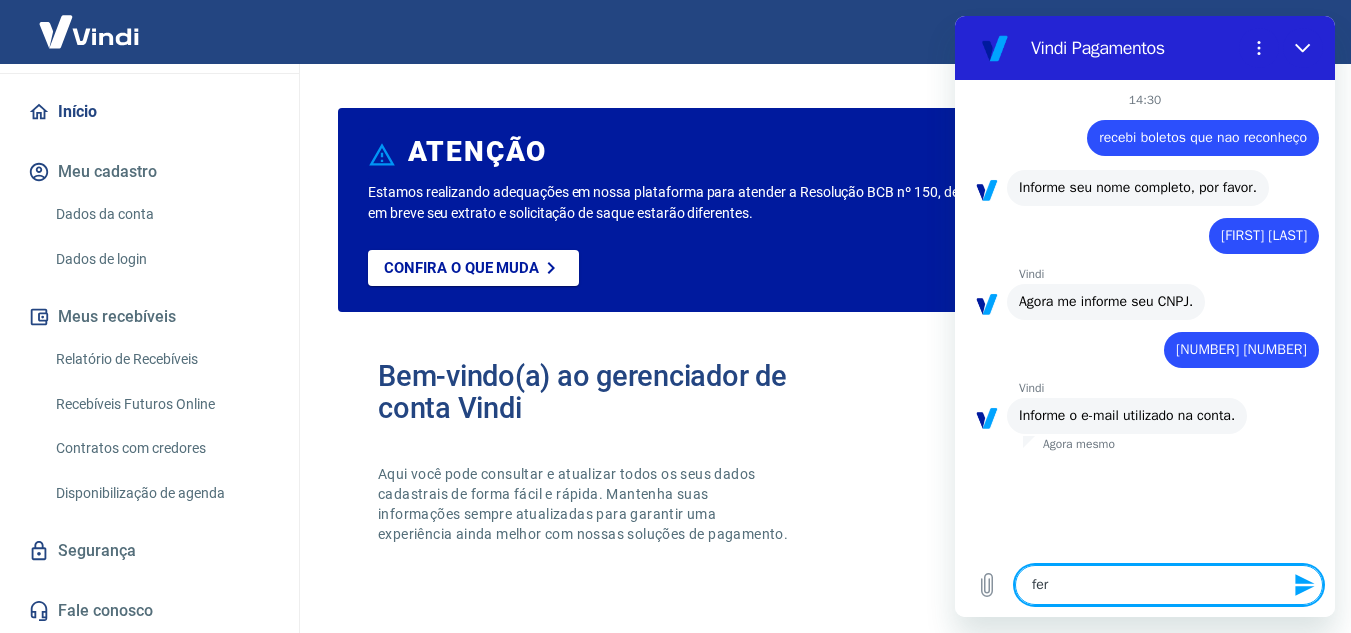 type on "ferr" 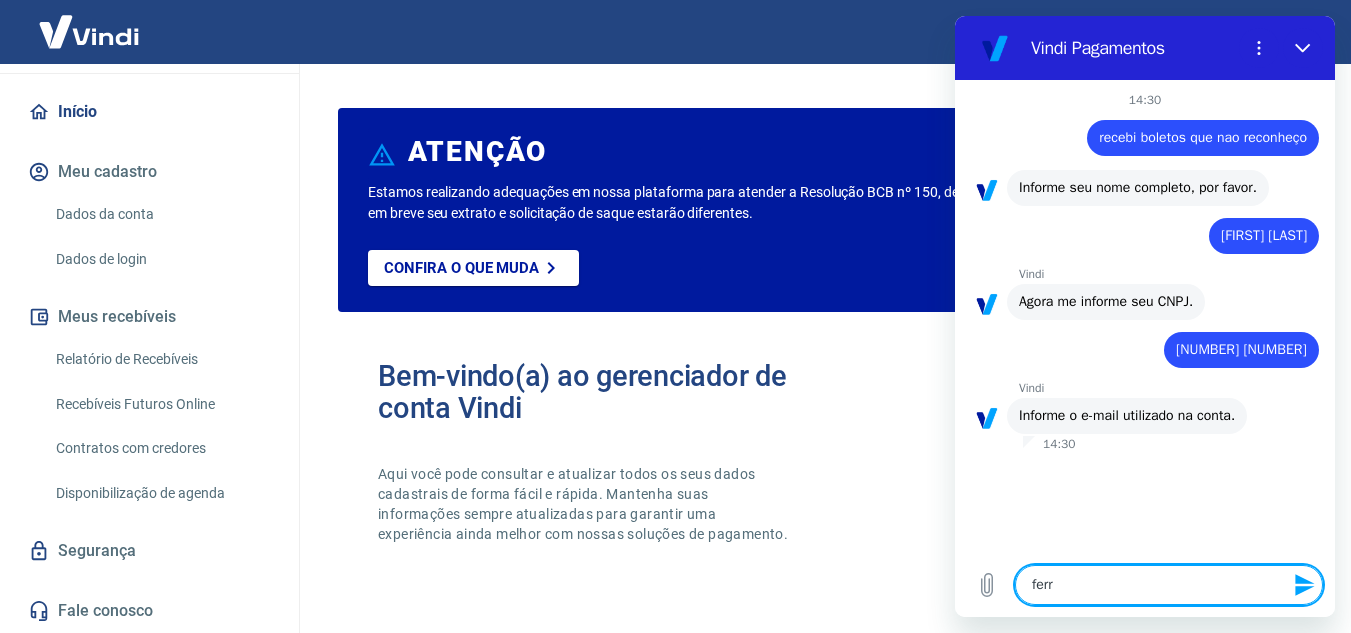 type on "ferra" 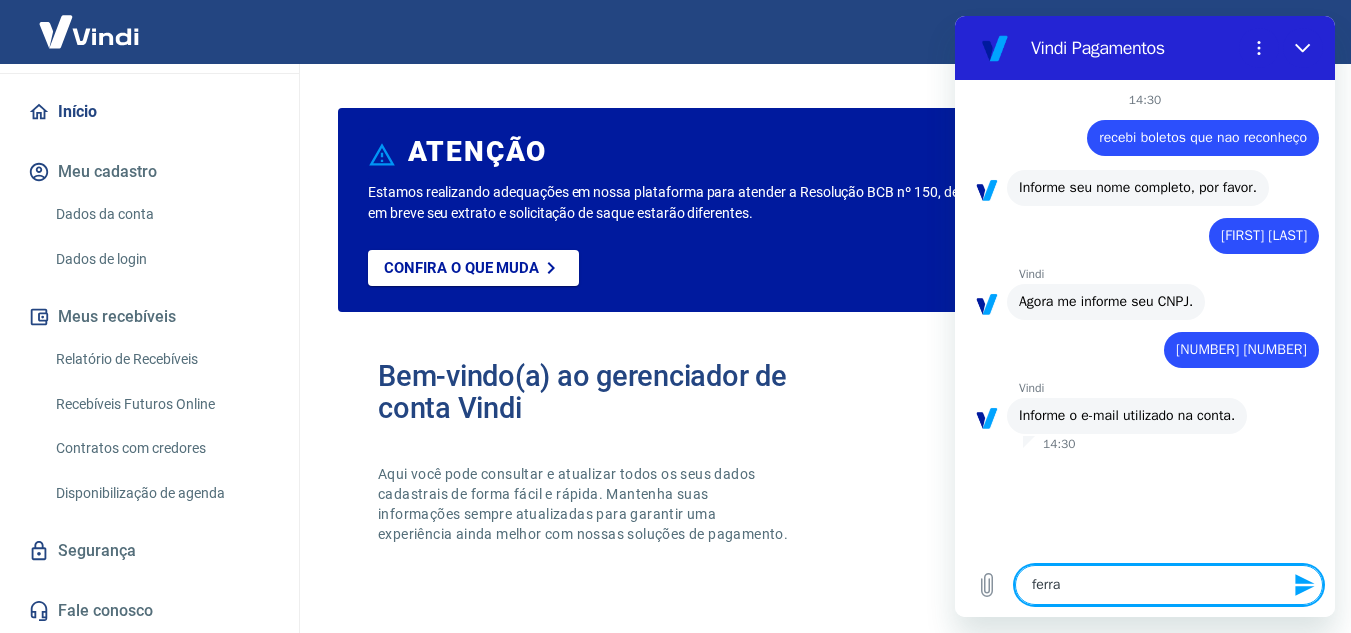 type on "[EMAIL]" 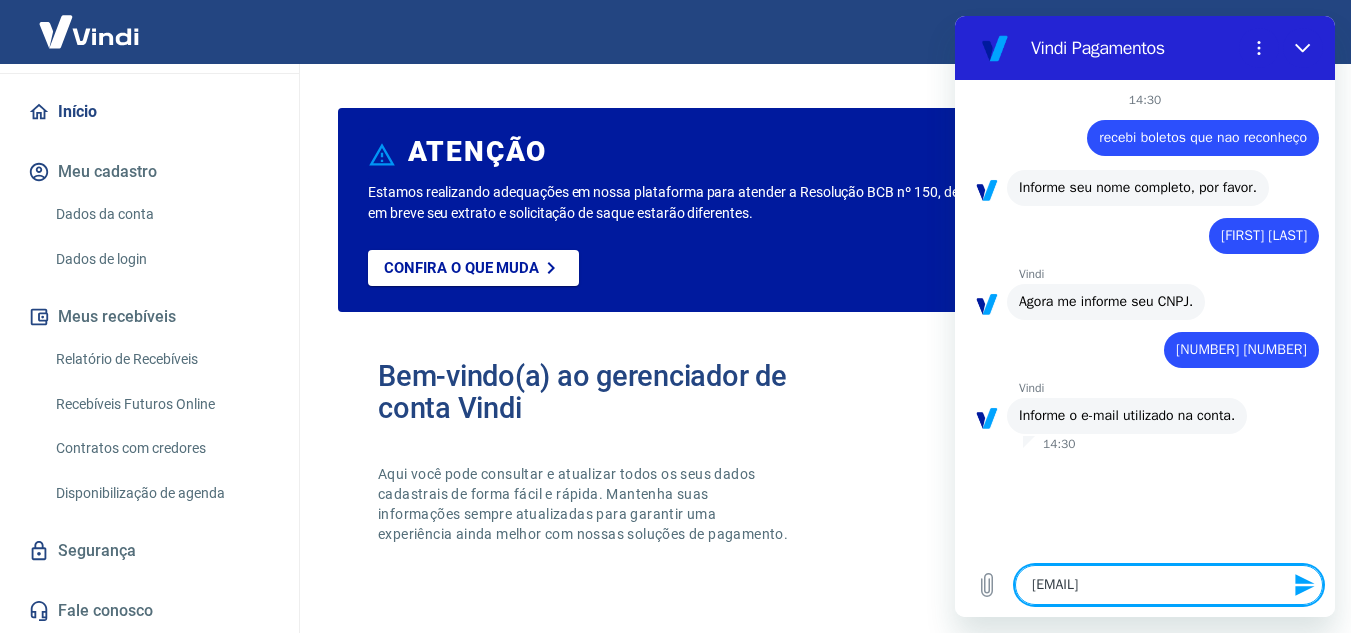 type on "ferrari" 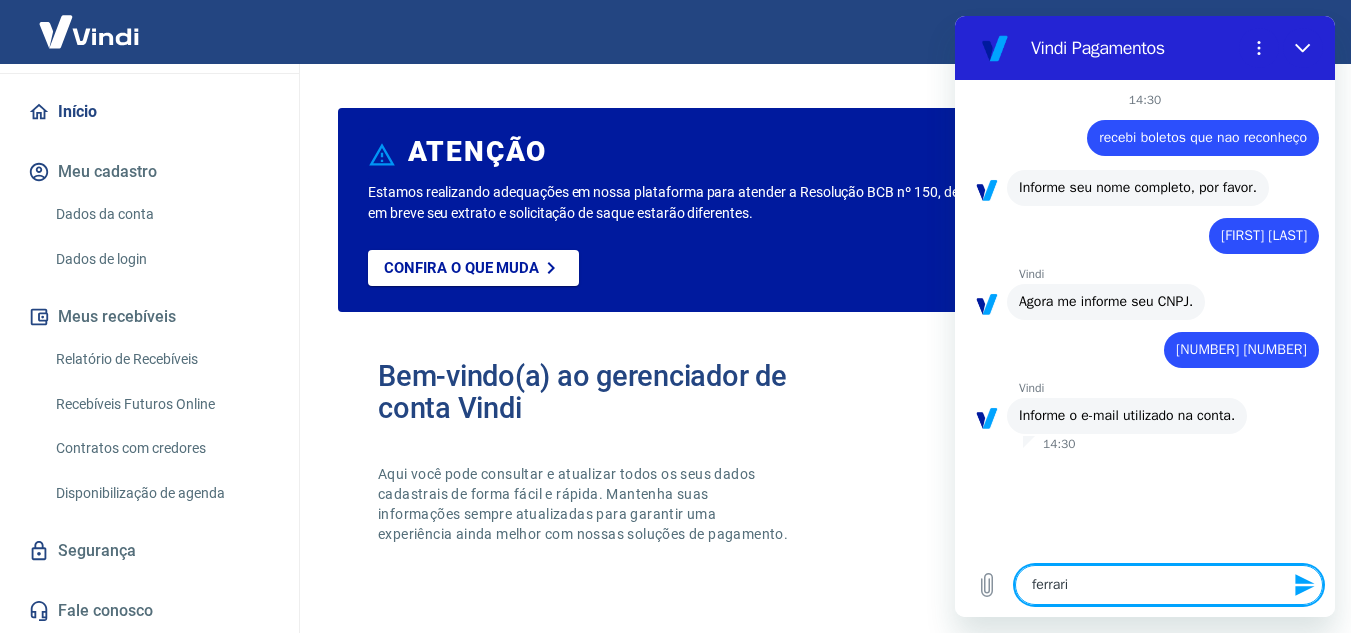 type on "ferrari-" 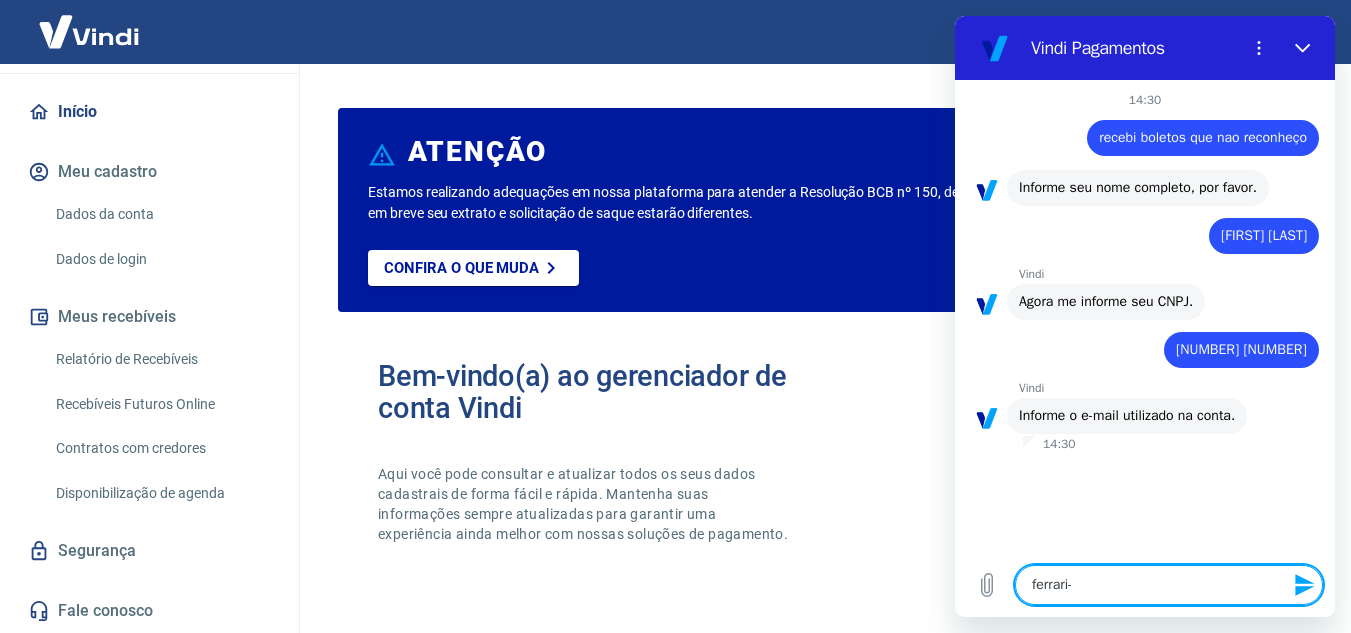 type on "ferrari-r" 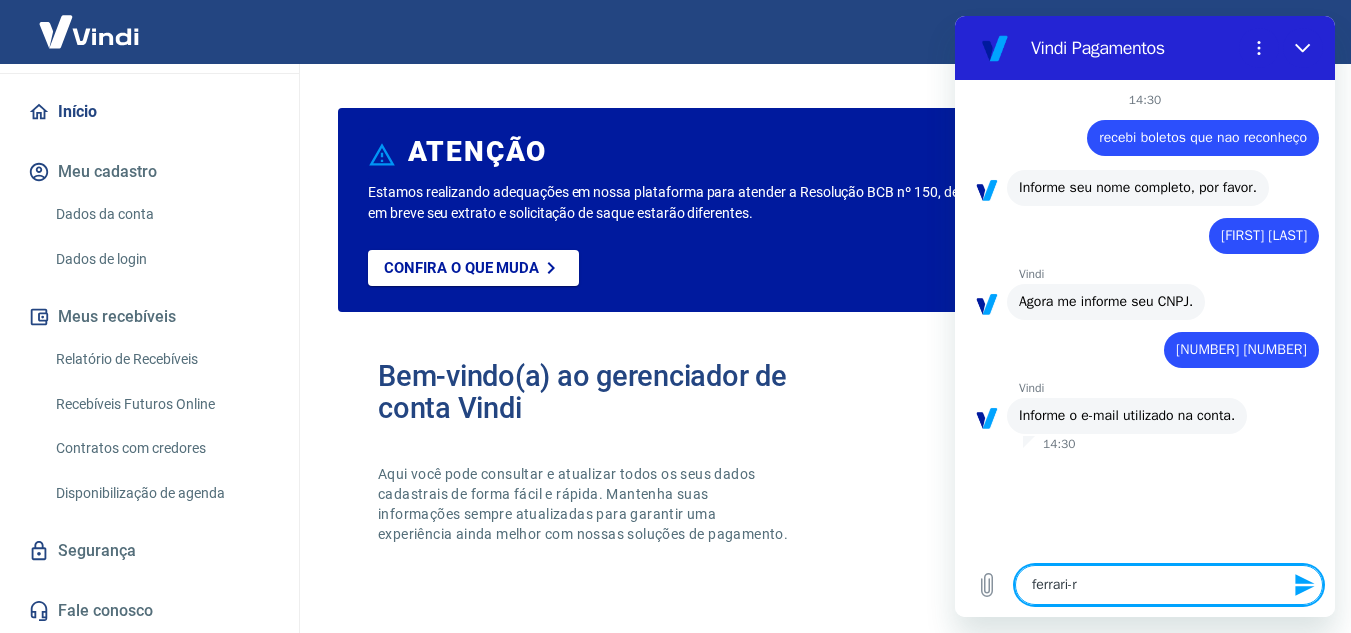 type on "[EMAIL]" 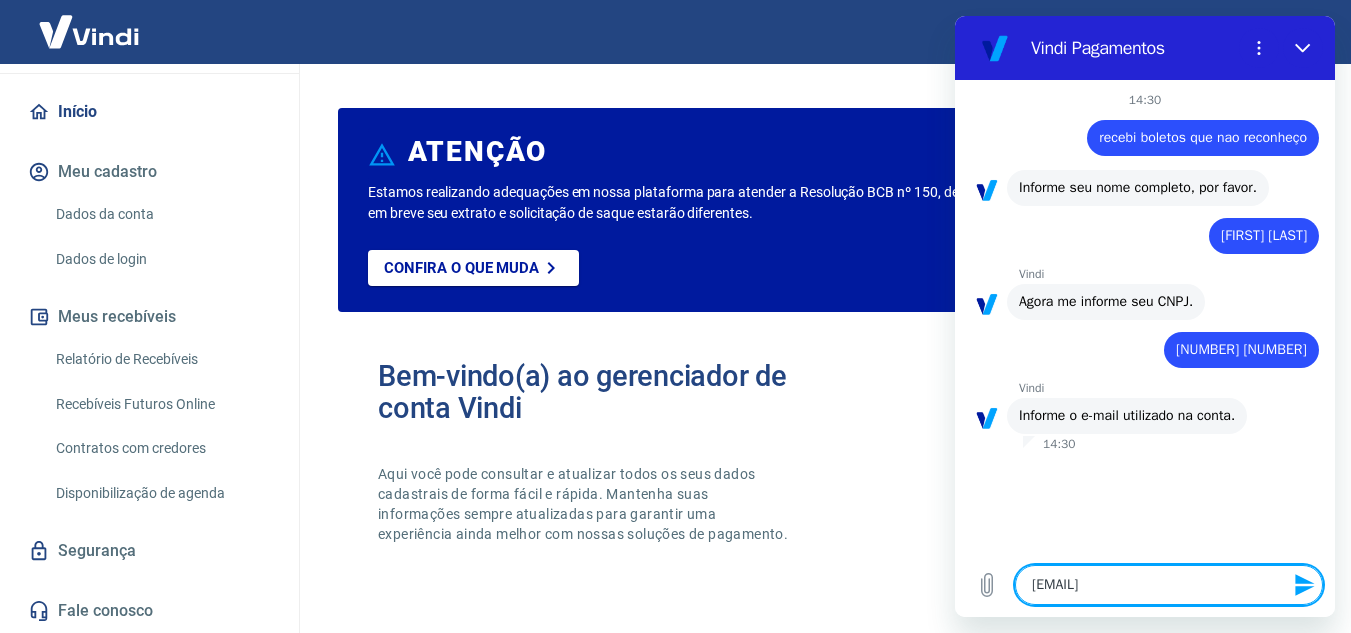 type on "[EMAIL]" 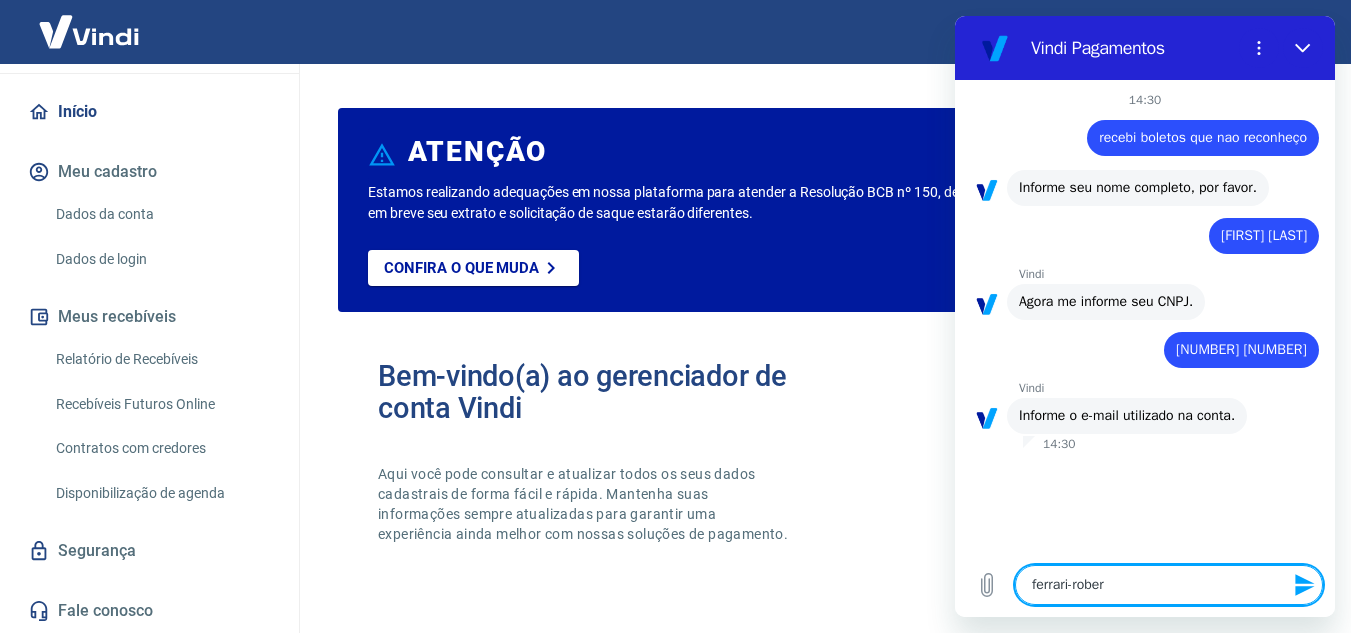 type on "[EMAIL]" 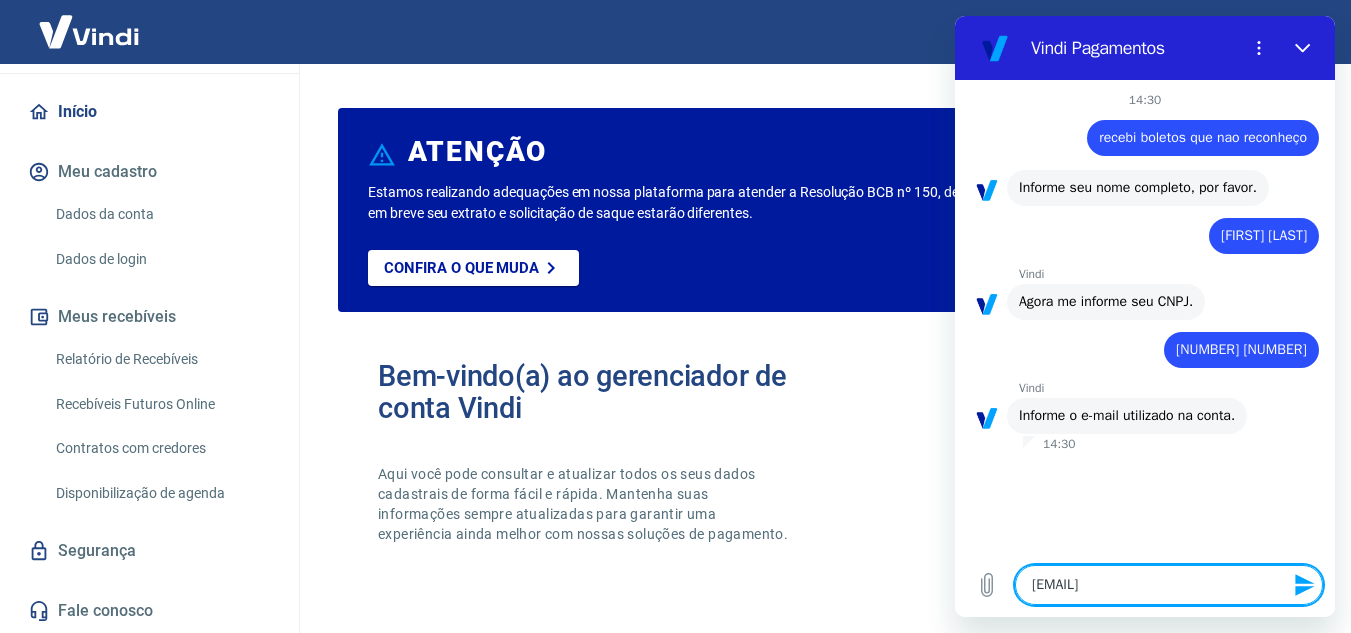type on "[EMAIL]" 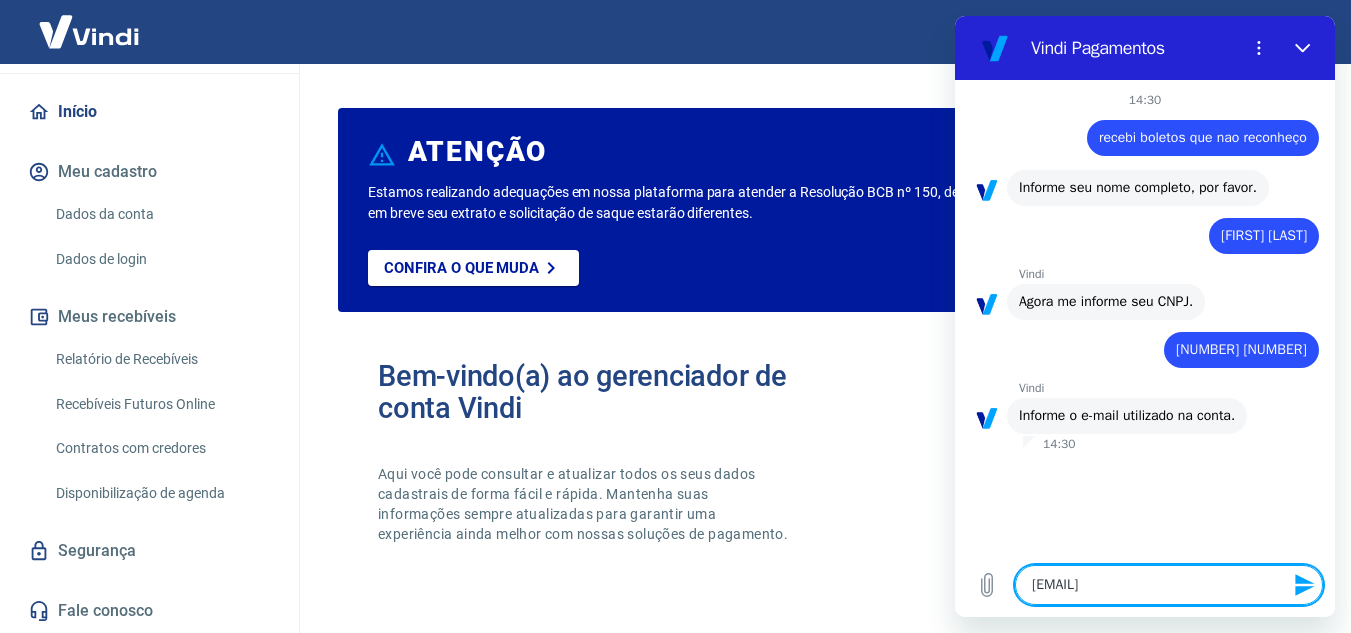 type on "x" 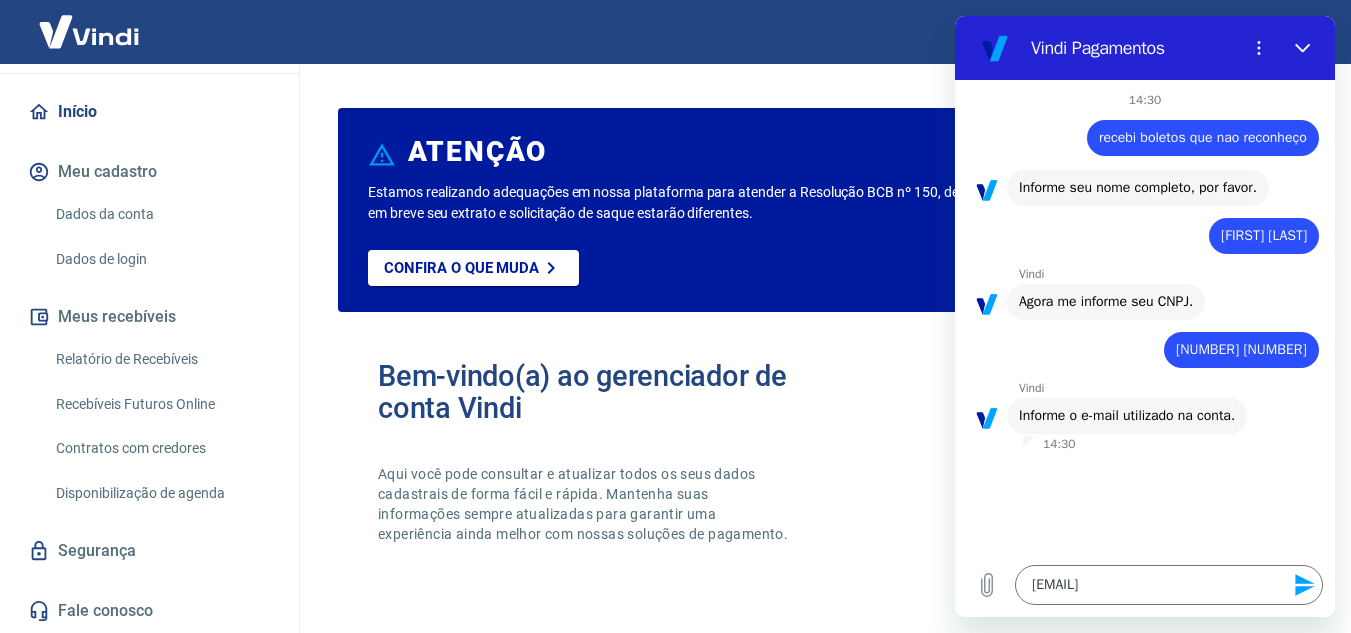 click on "Início" at bounding box center [149, 112] 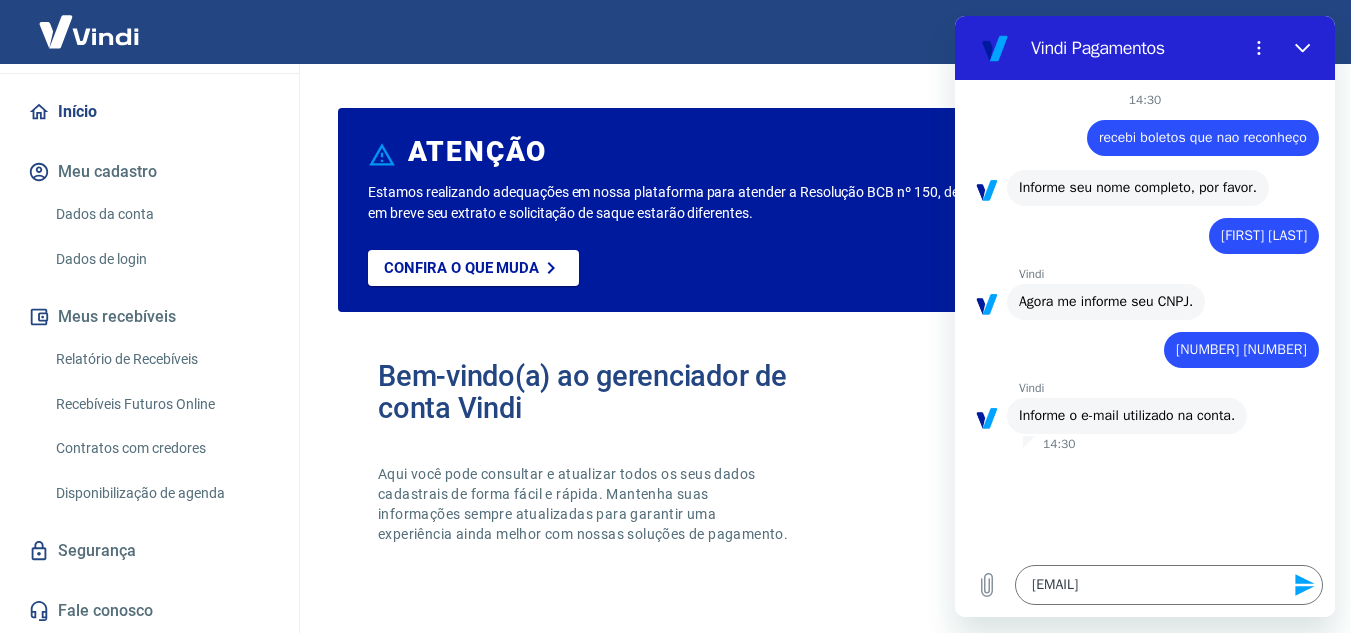 scroll, scrollTop: 100, scrollLeft: 0, axis: vertical 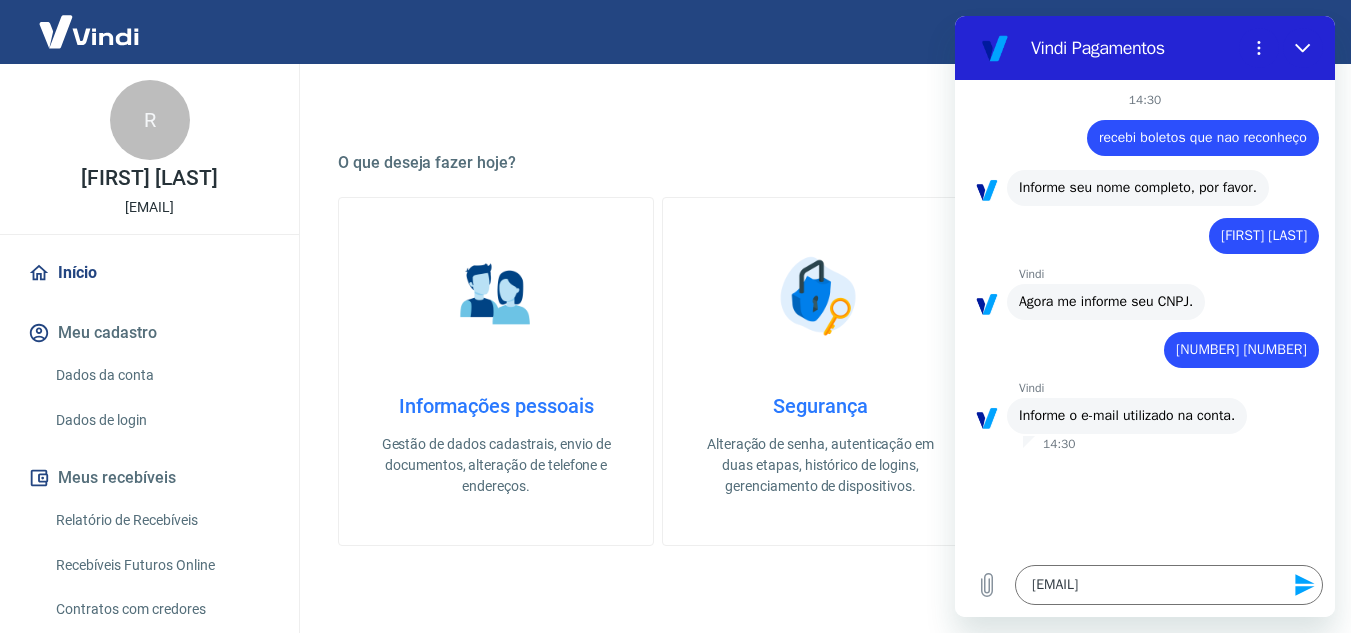 click on "Dados da conta" at bounding box center [161, 375] 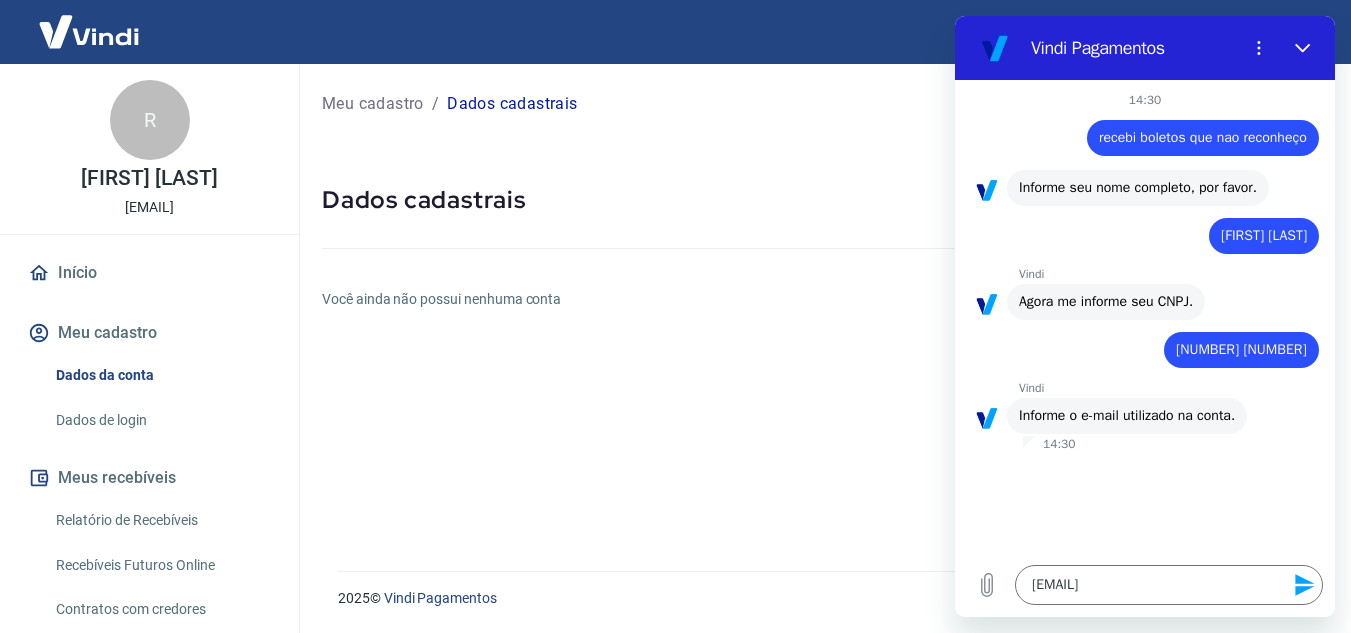 scroll, scrollTop: 0, scrollLeft: 0, axis: both 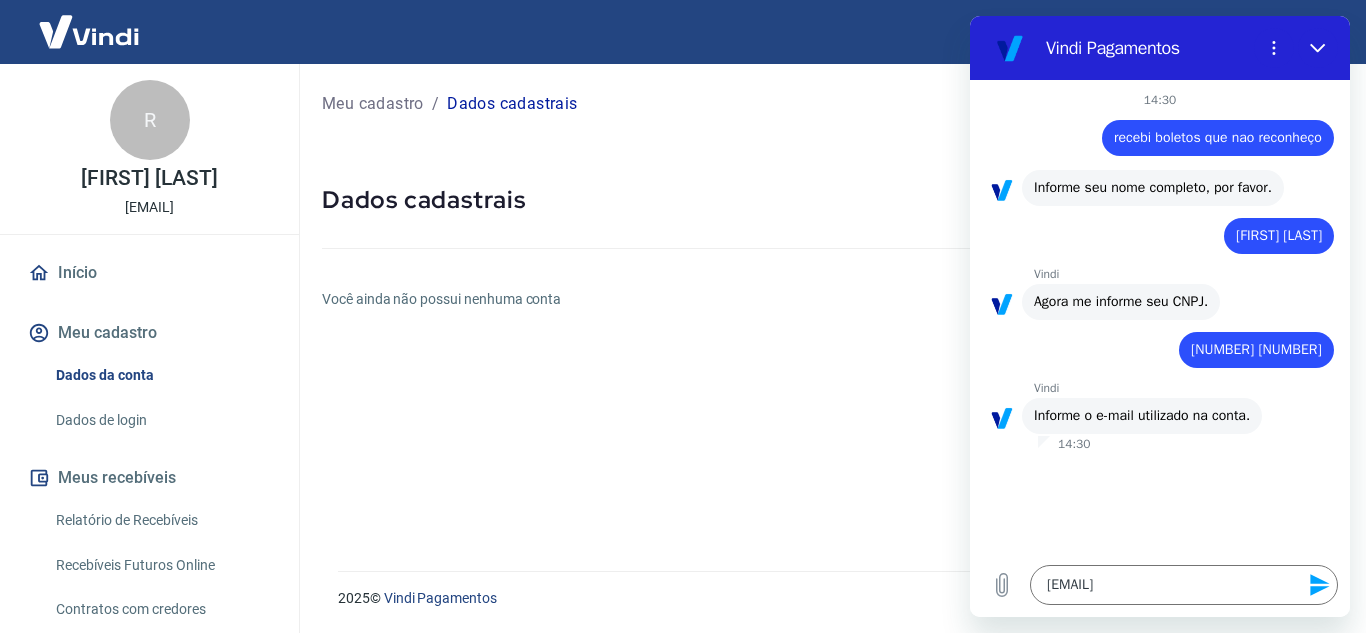 drag, startPoint x: 336, startPoint y: 89, endPoint x: 337, endPoint y: 110, distance: 21.023796 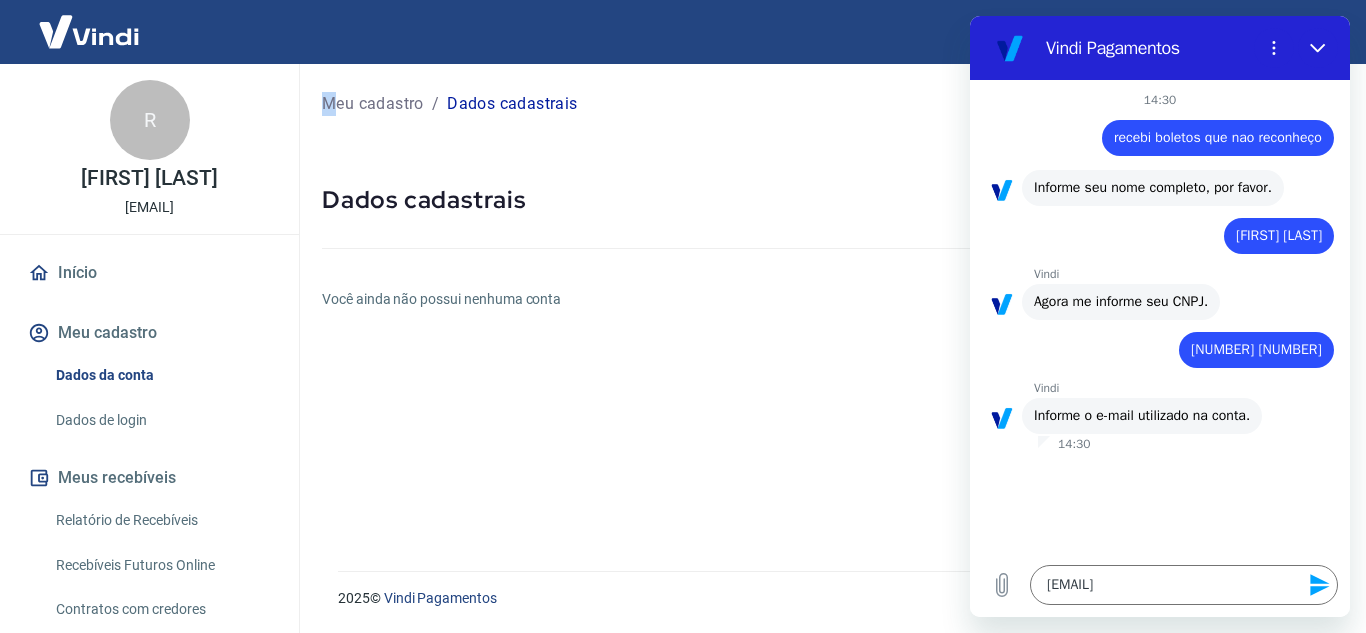 click on "Meu cadastro" at bounding box center [373, 104] 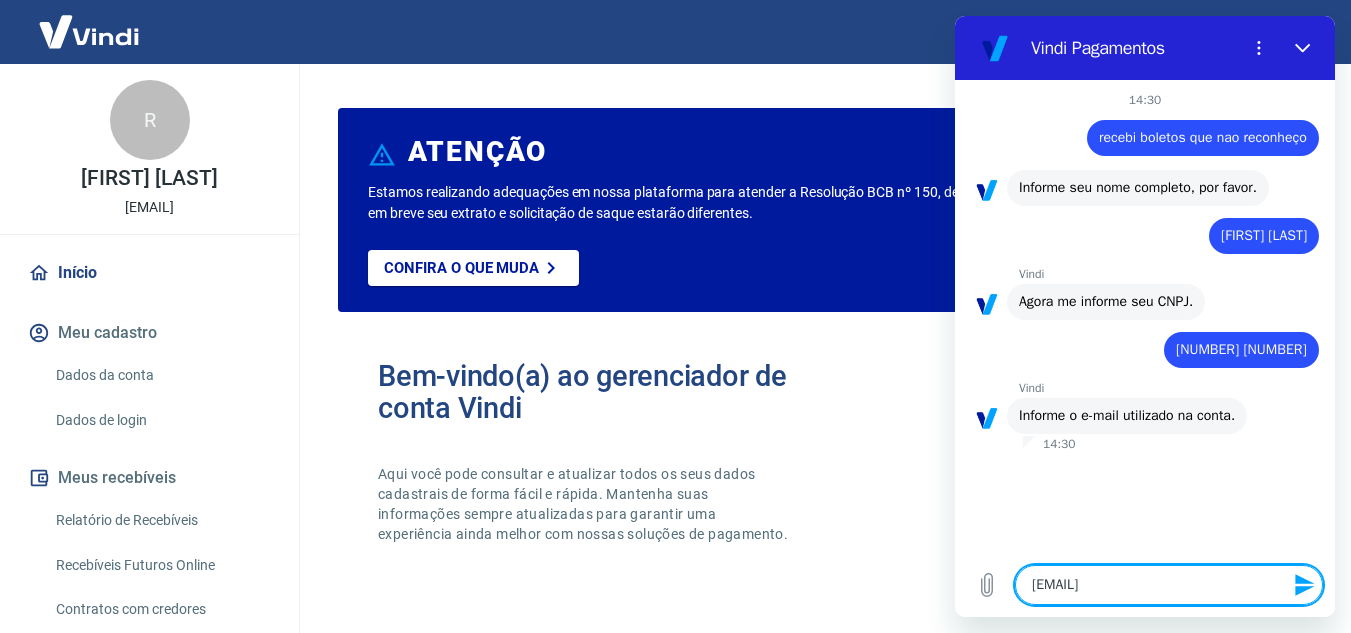 click on "[EMAIL]" at bounding box center [1169, 585] 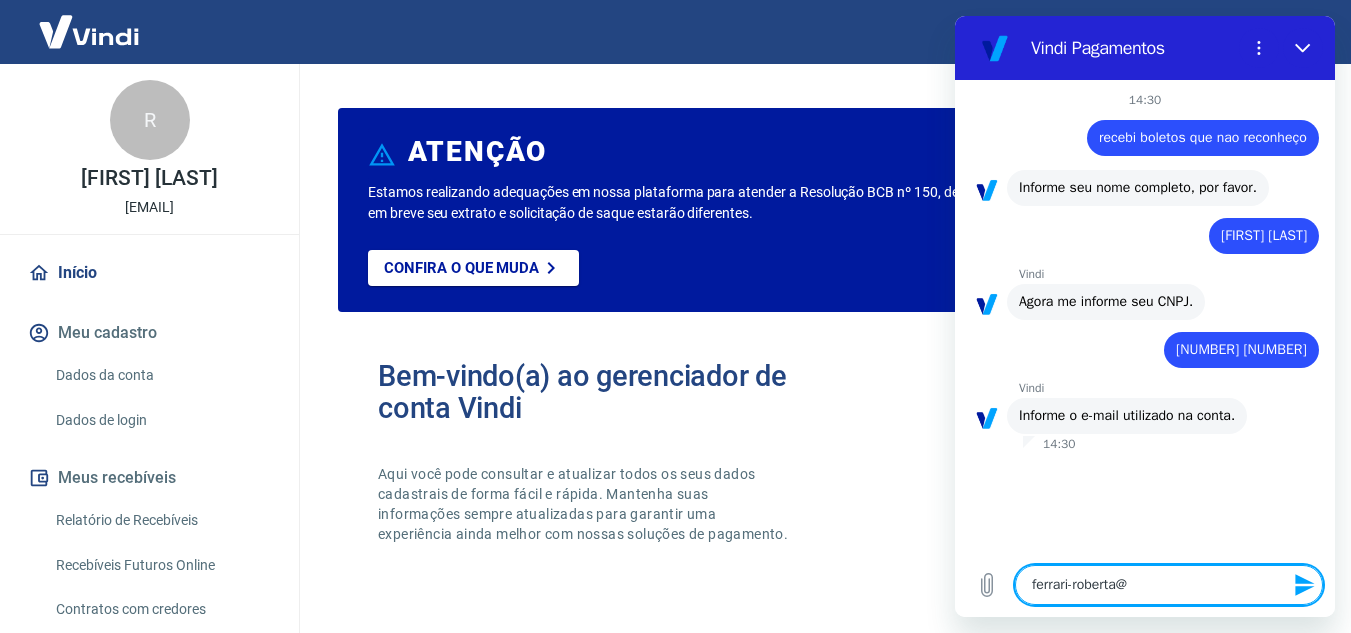 type on "[EMAIL]" 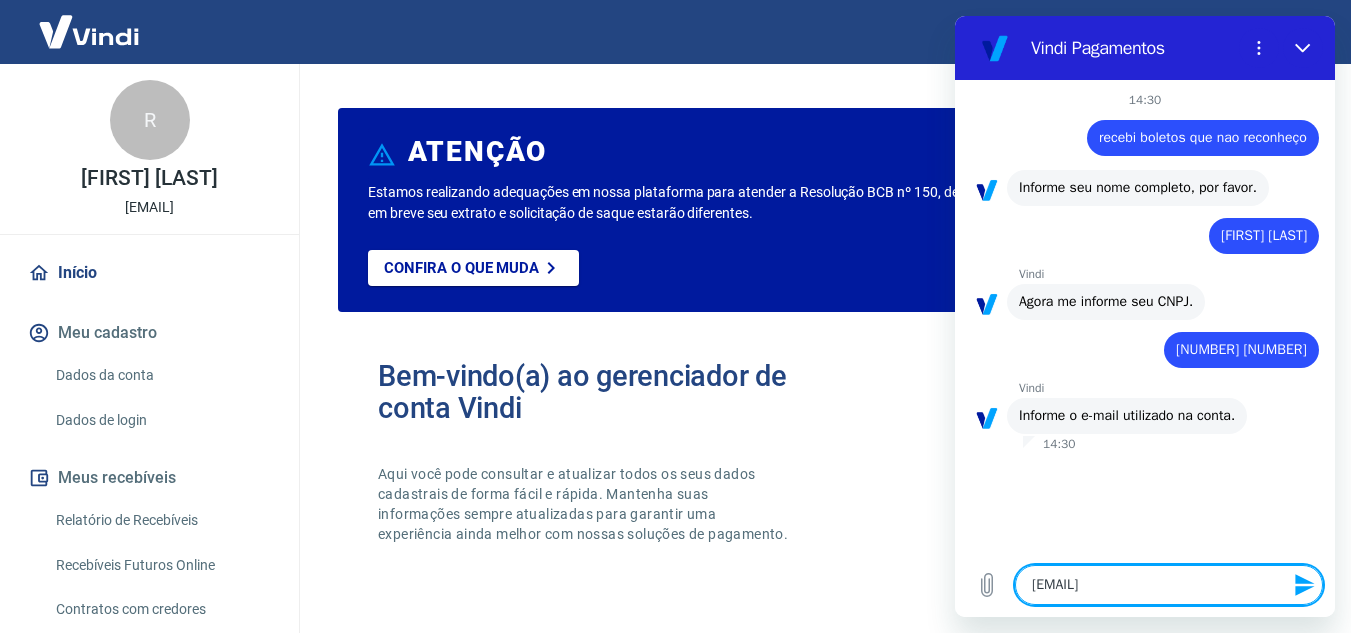 type on "[EMAIL]" 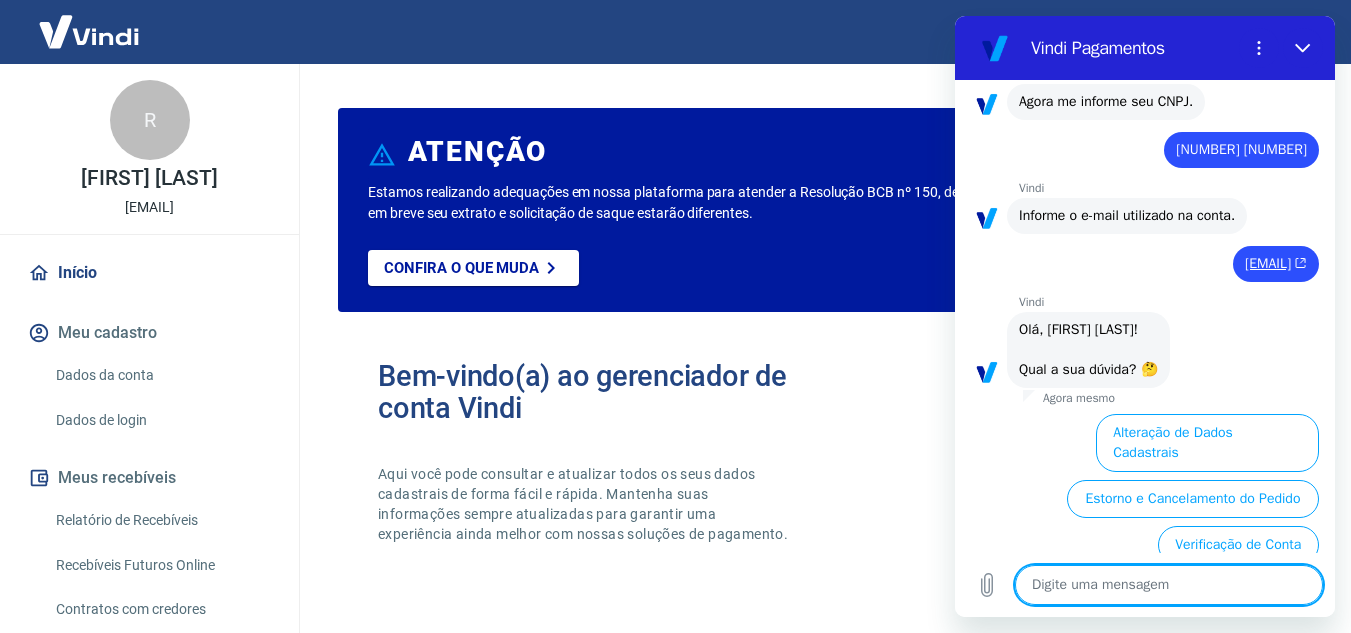 scroll, scrollTop: 446, scrollLeft: 0, axis: vertical 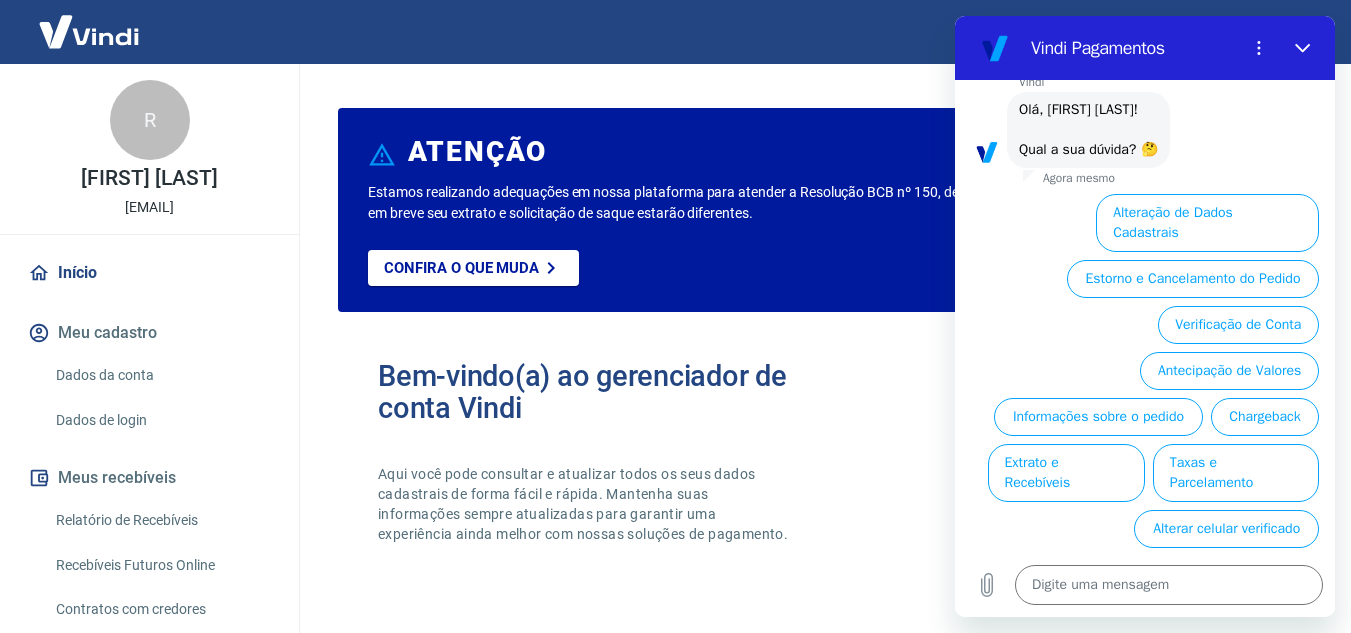 click on "Meu cadastro" at bounding box center (149, 333) 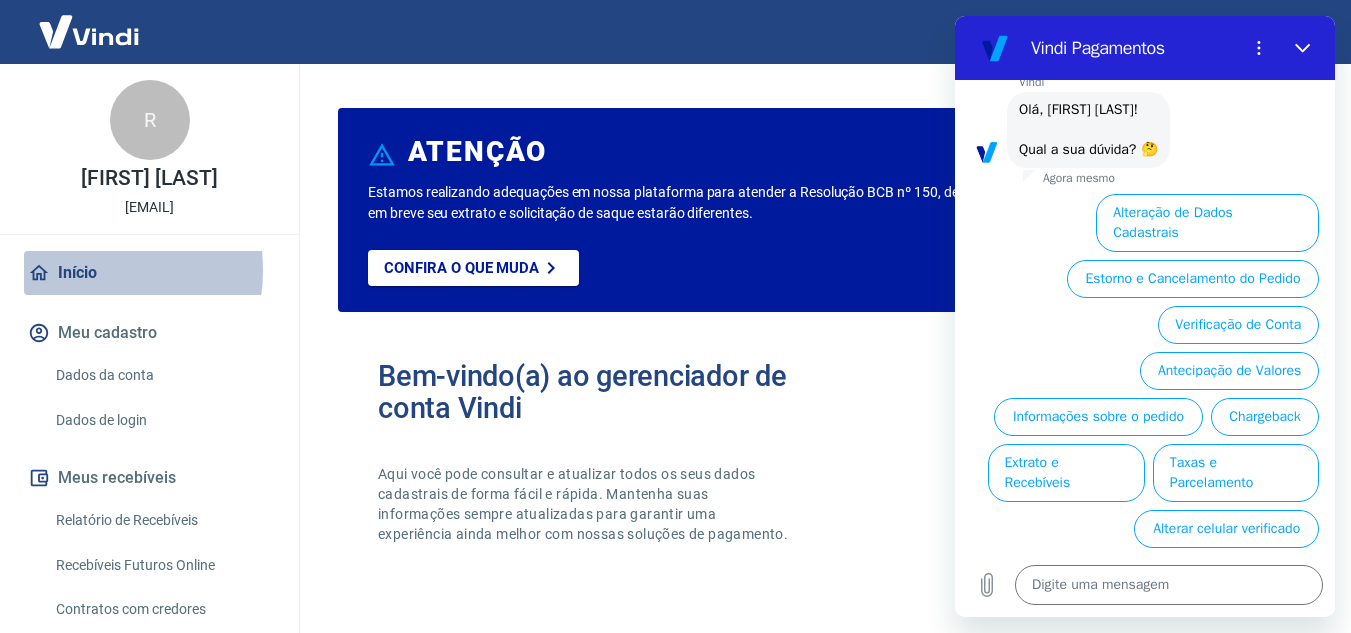 click on "Início" at bounding box center [149, 273] 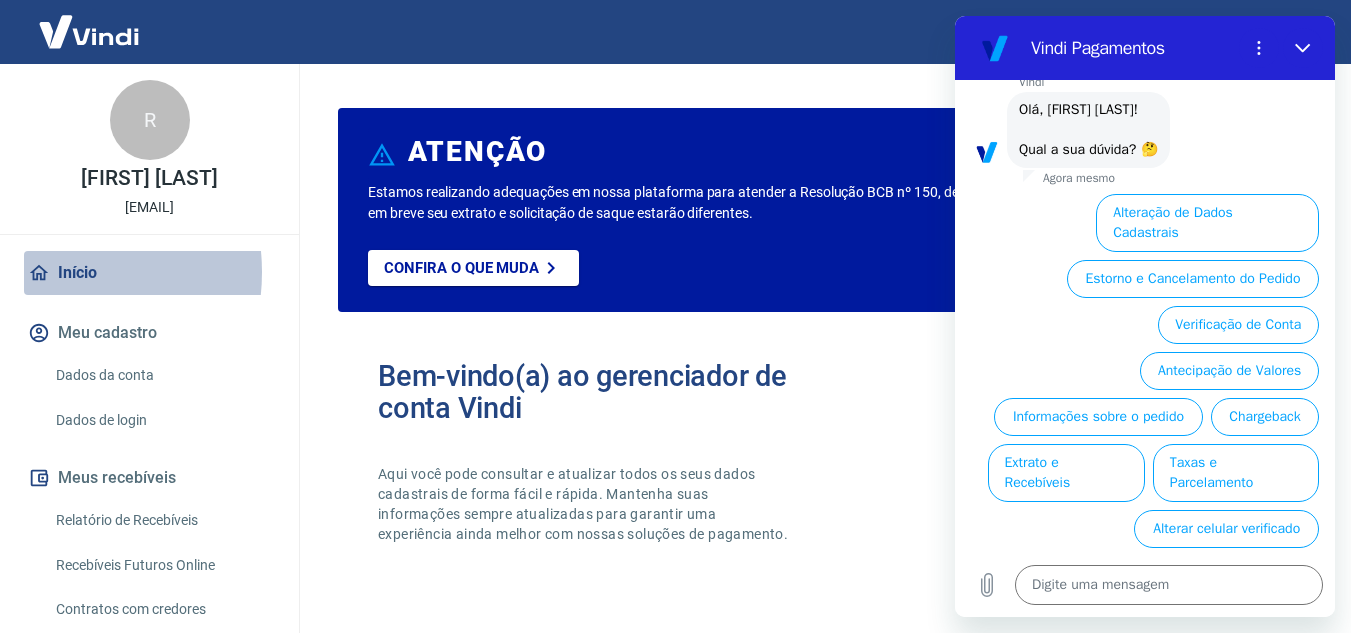 click 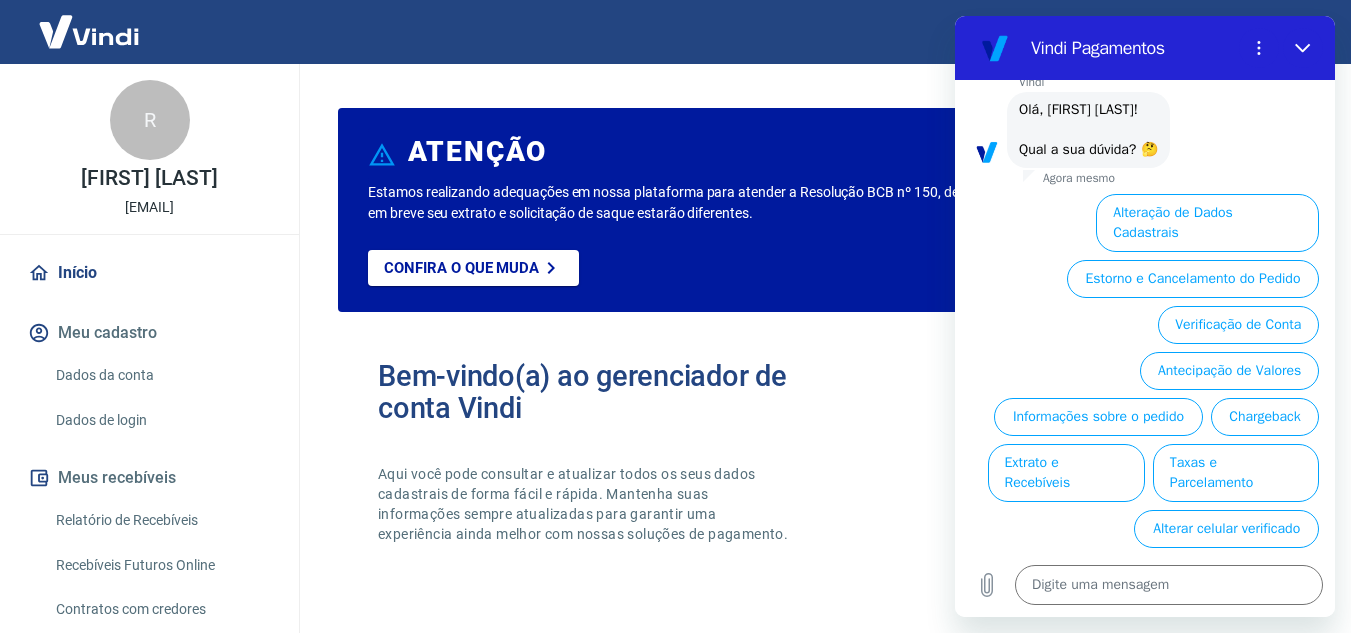 click 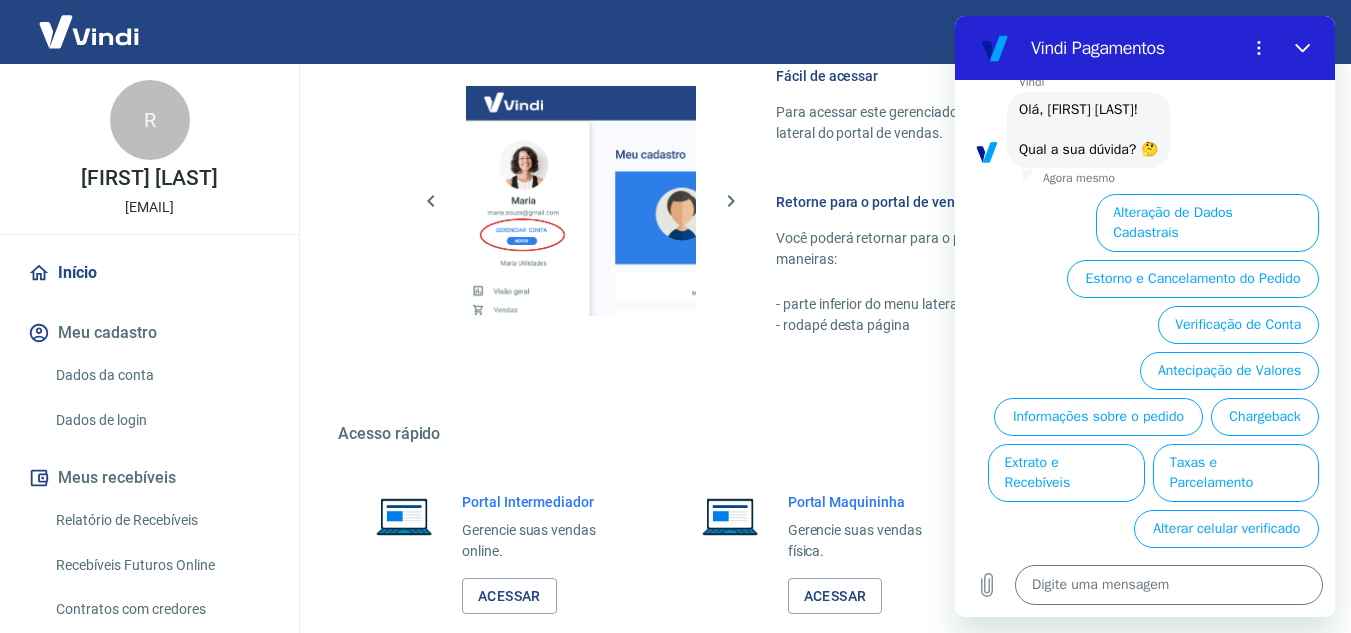scroll, scrollTop: 1215, scrollLeft: 0, axis: vertical 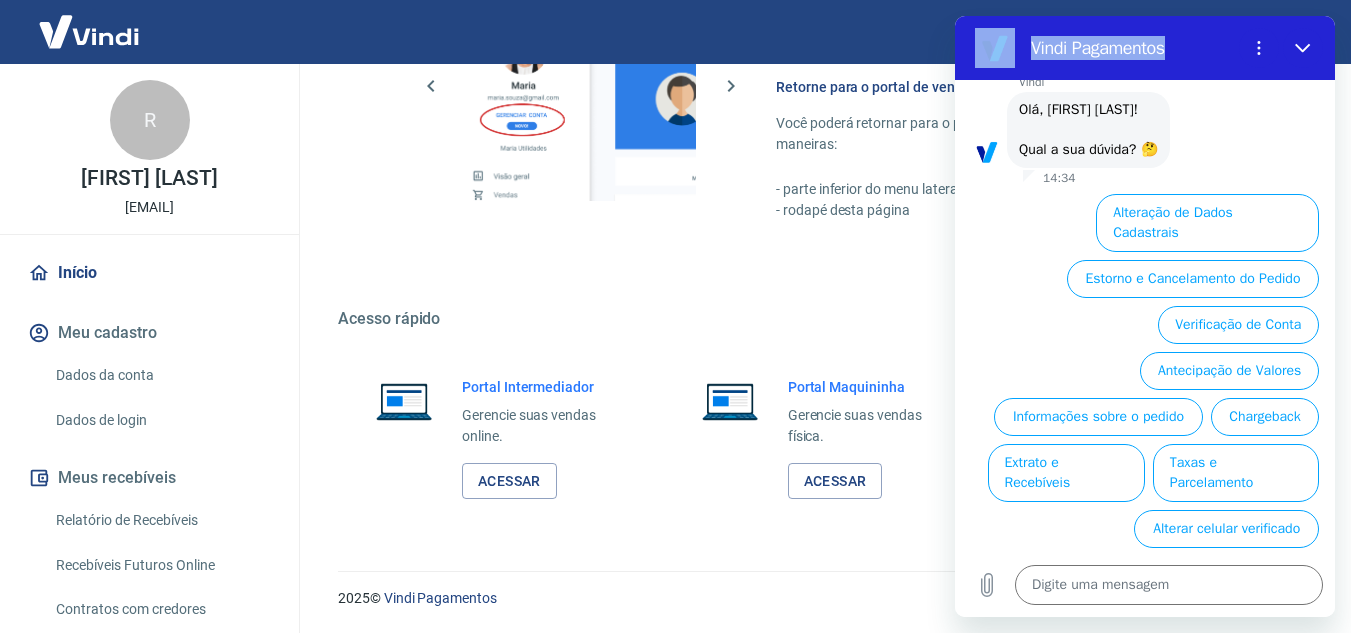 drag, startPoint x: 1203, startPoint y: 30, endPoint x: 483, endPoint y: 68, distance: 721.0021 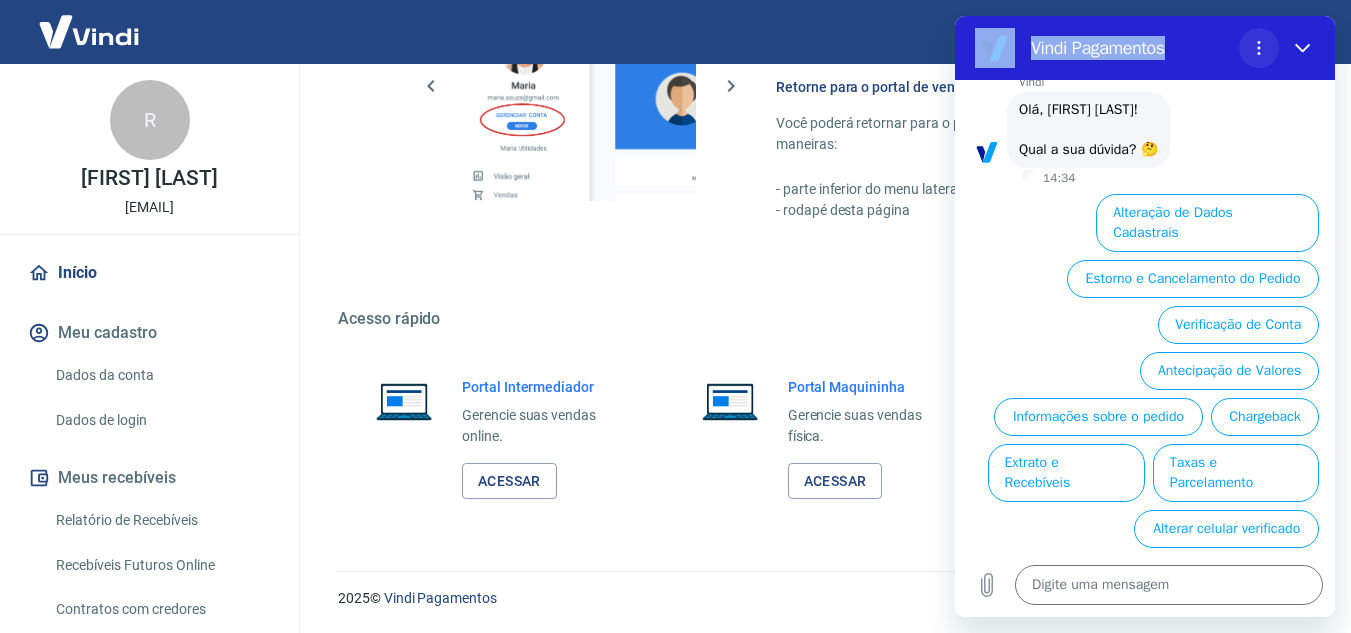 click 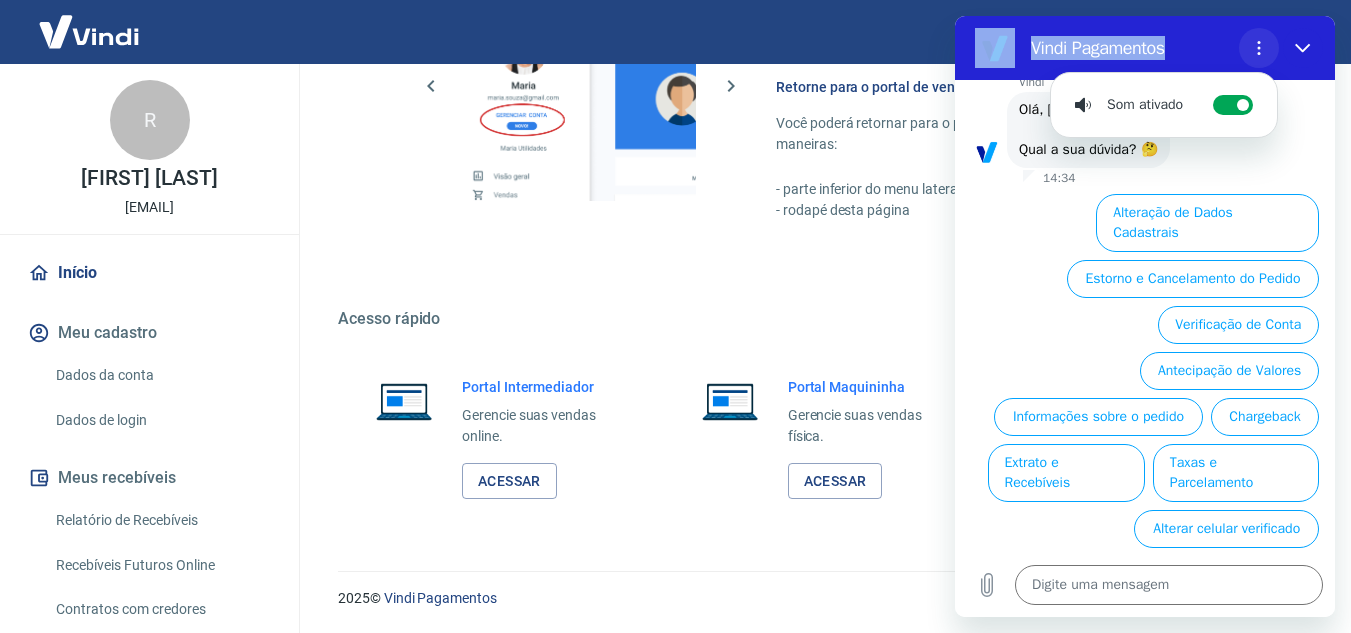 click 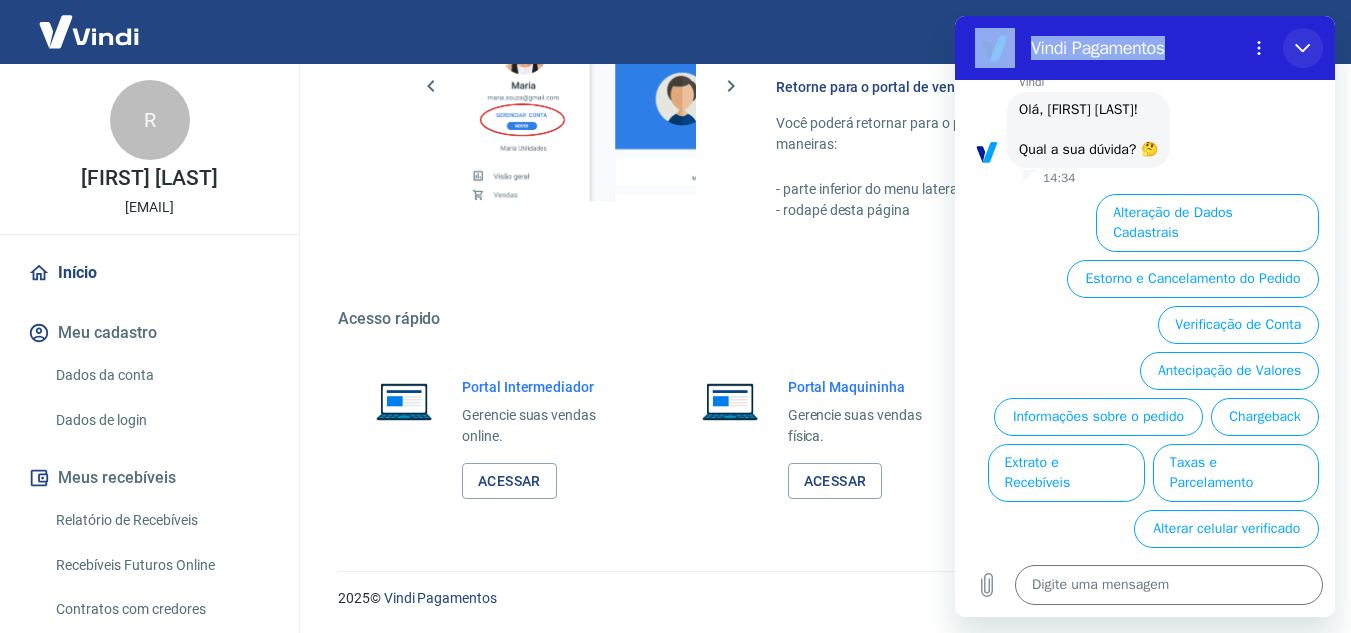 click 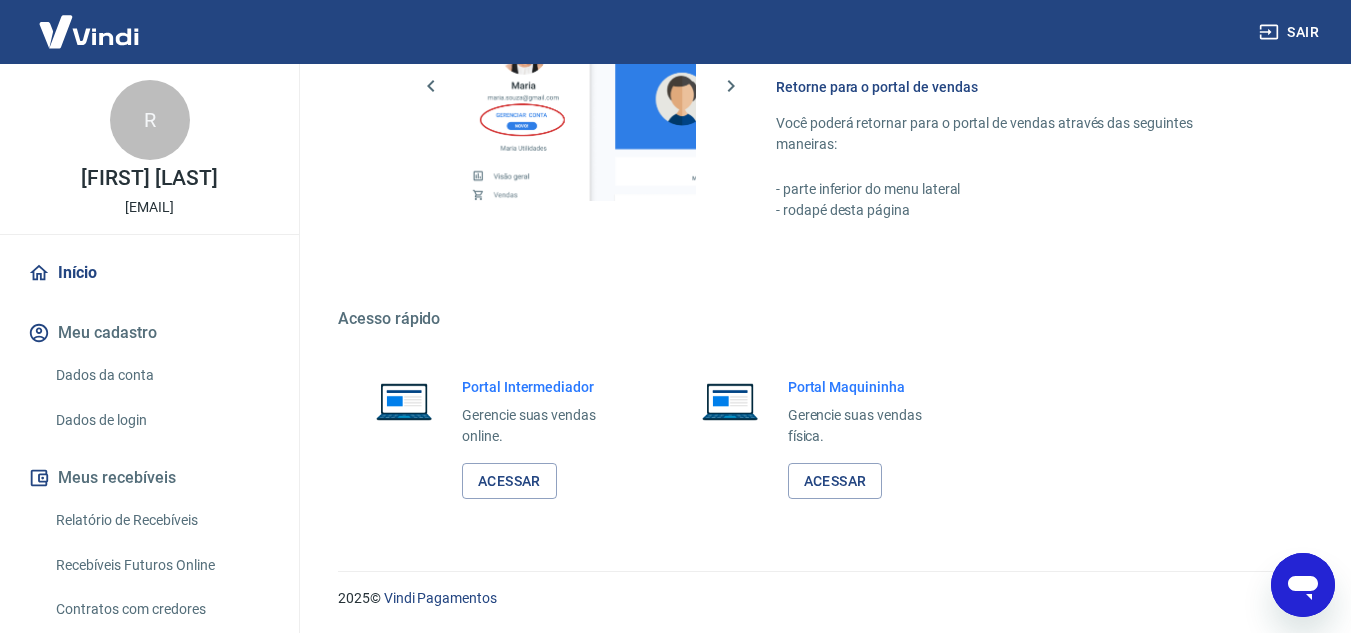 click 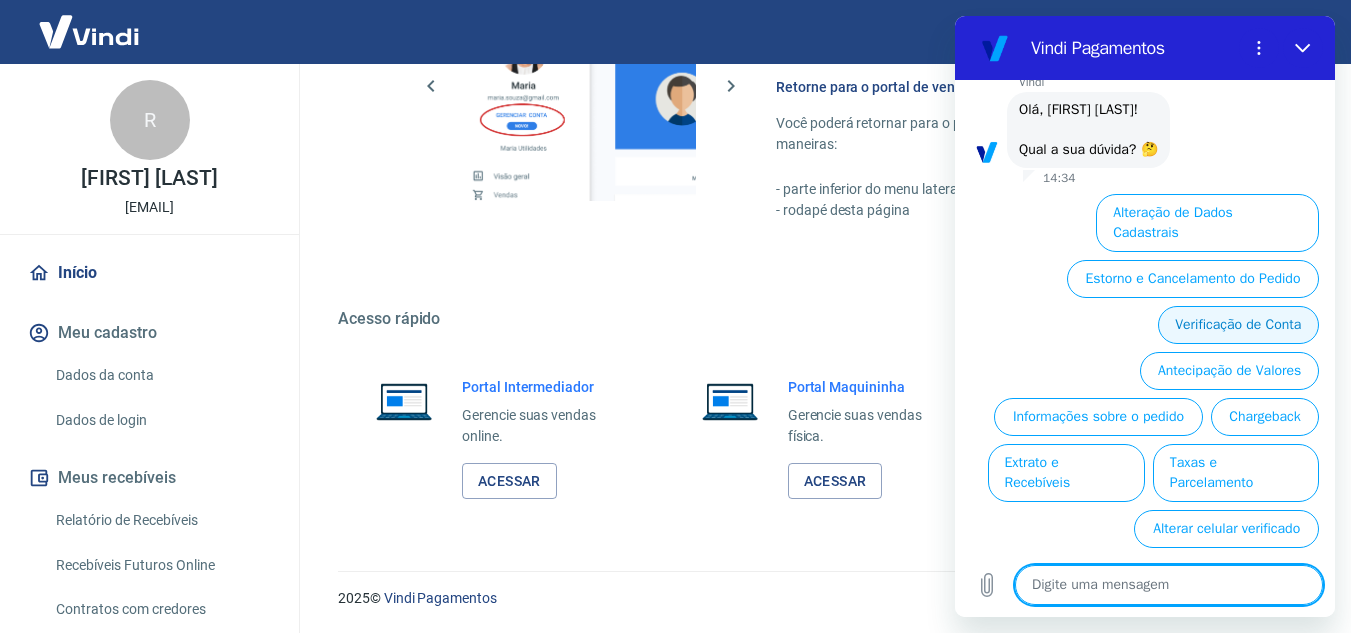click on "Verificação de Conta" at bounding box center [1238, 325] 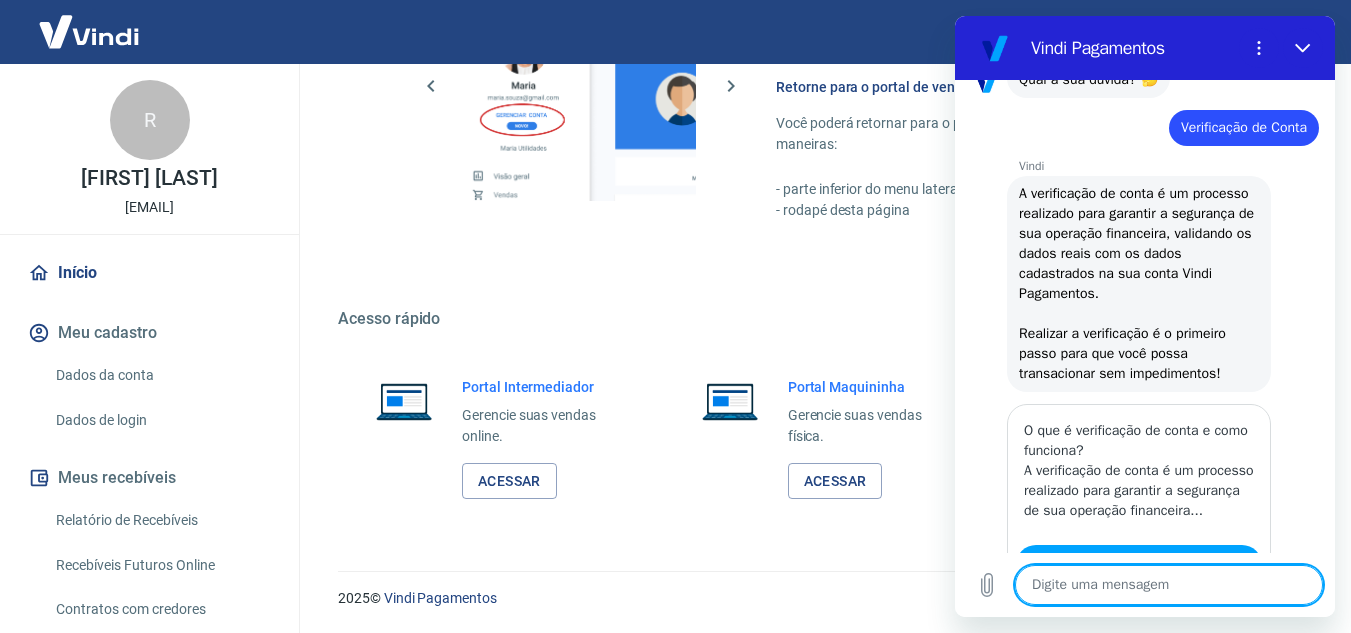 scroll, scrollTop: 690, scrollLeft: 0, axis: vertical 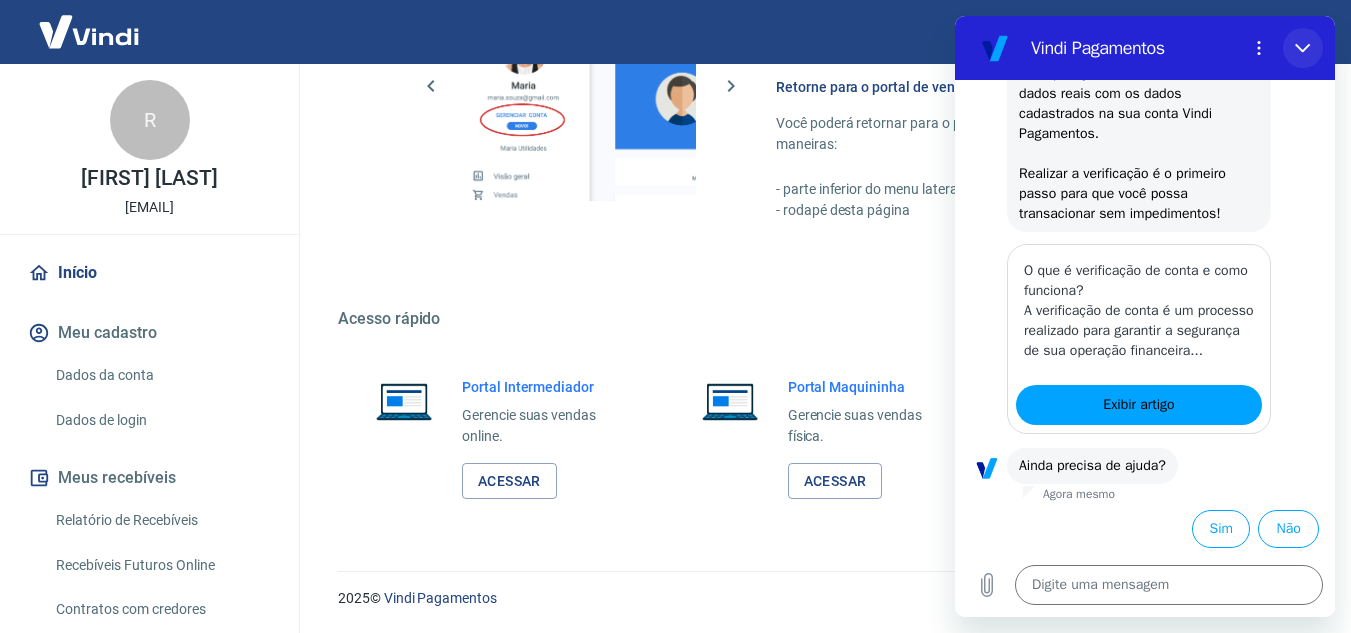 click 